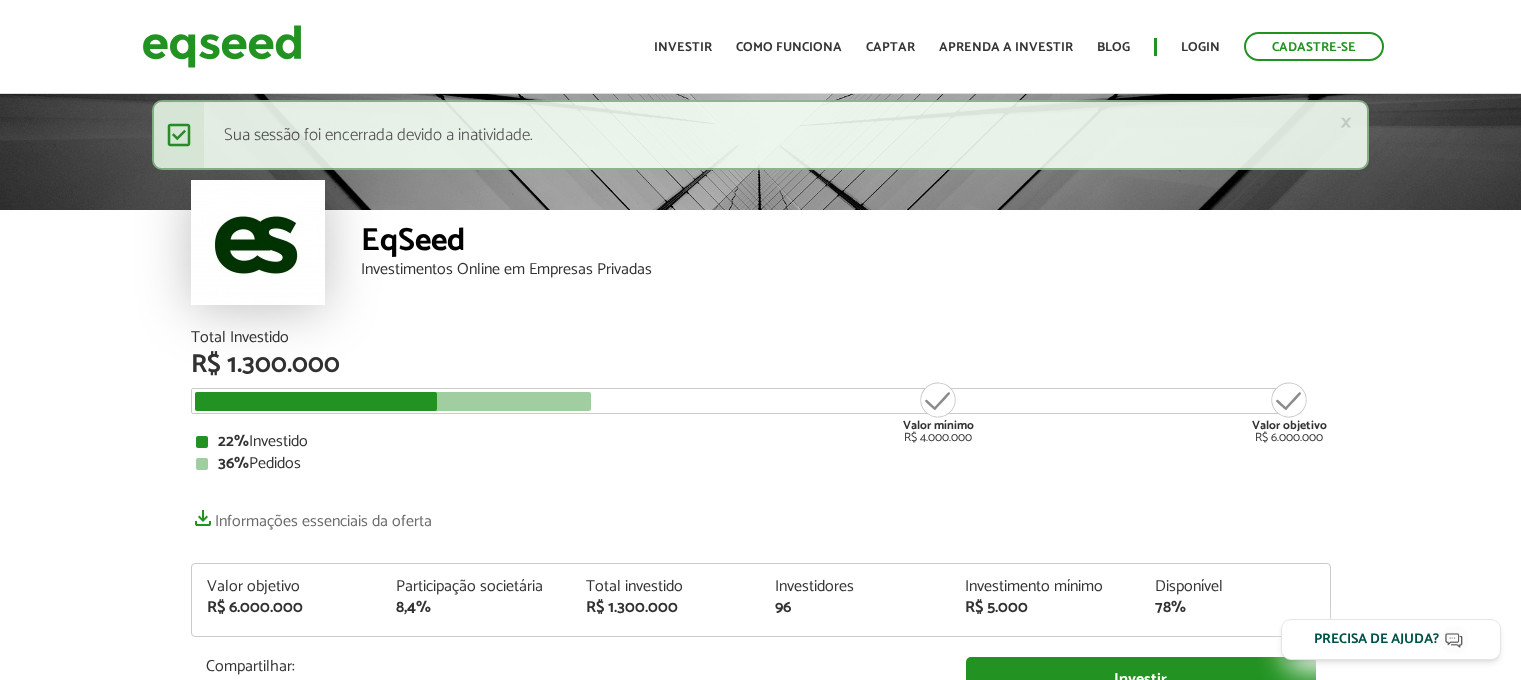 scroll, scrollTop: 0, scrollLeft: 0, axis: both 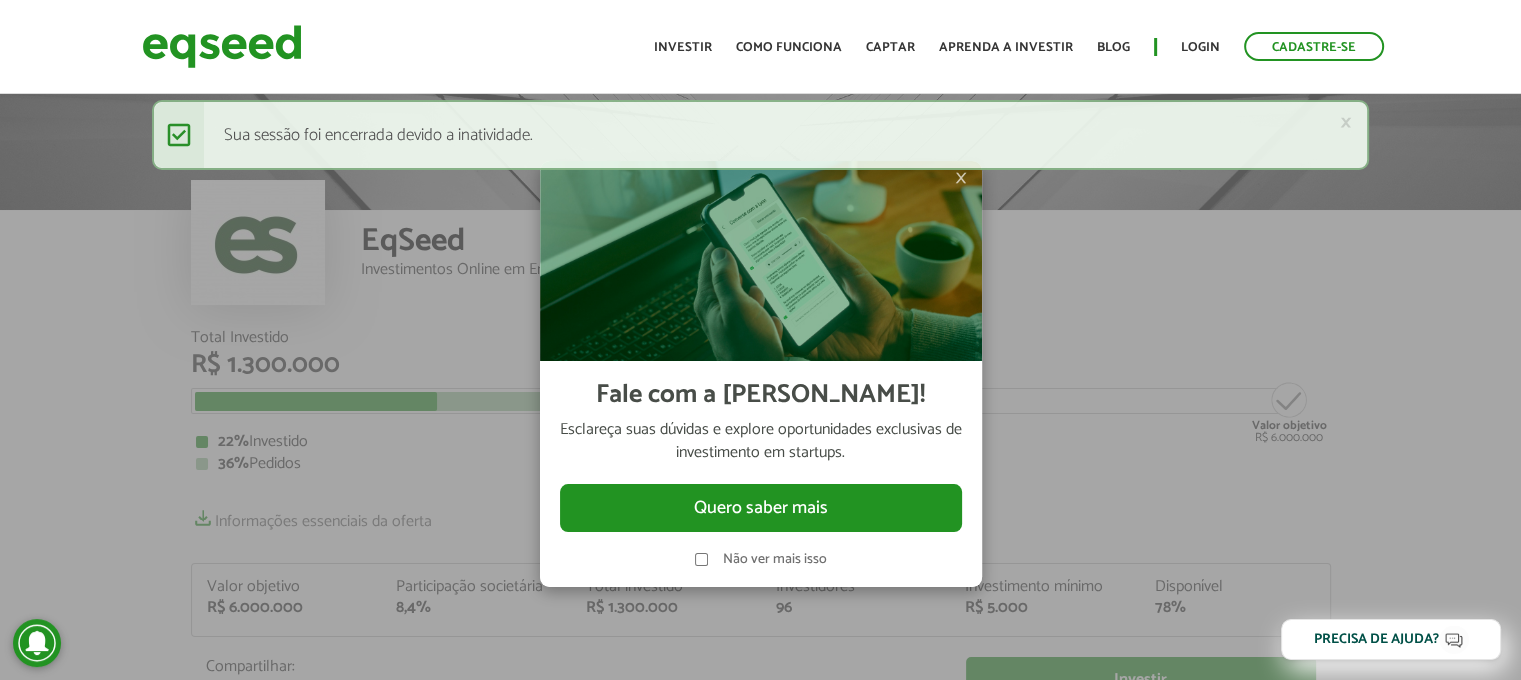 click on "×
Mensagem de status
Sua sessão foi encerrada devido a inatividade." at bounding box center [760, 145] 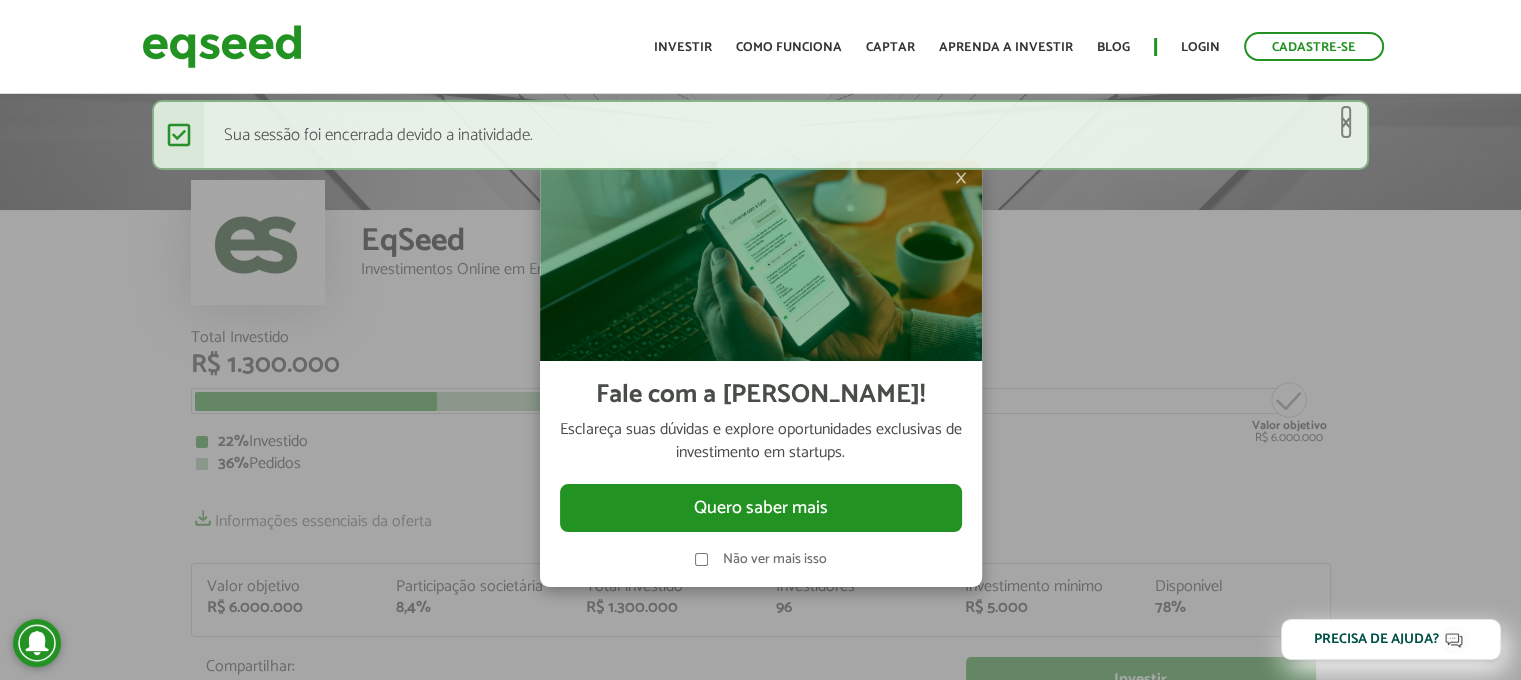 click on "×" at bounding box center (1346, 122) 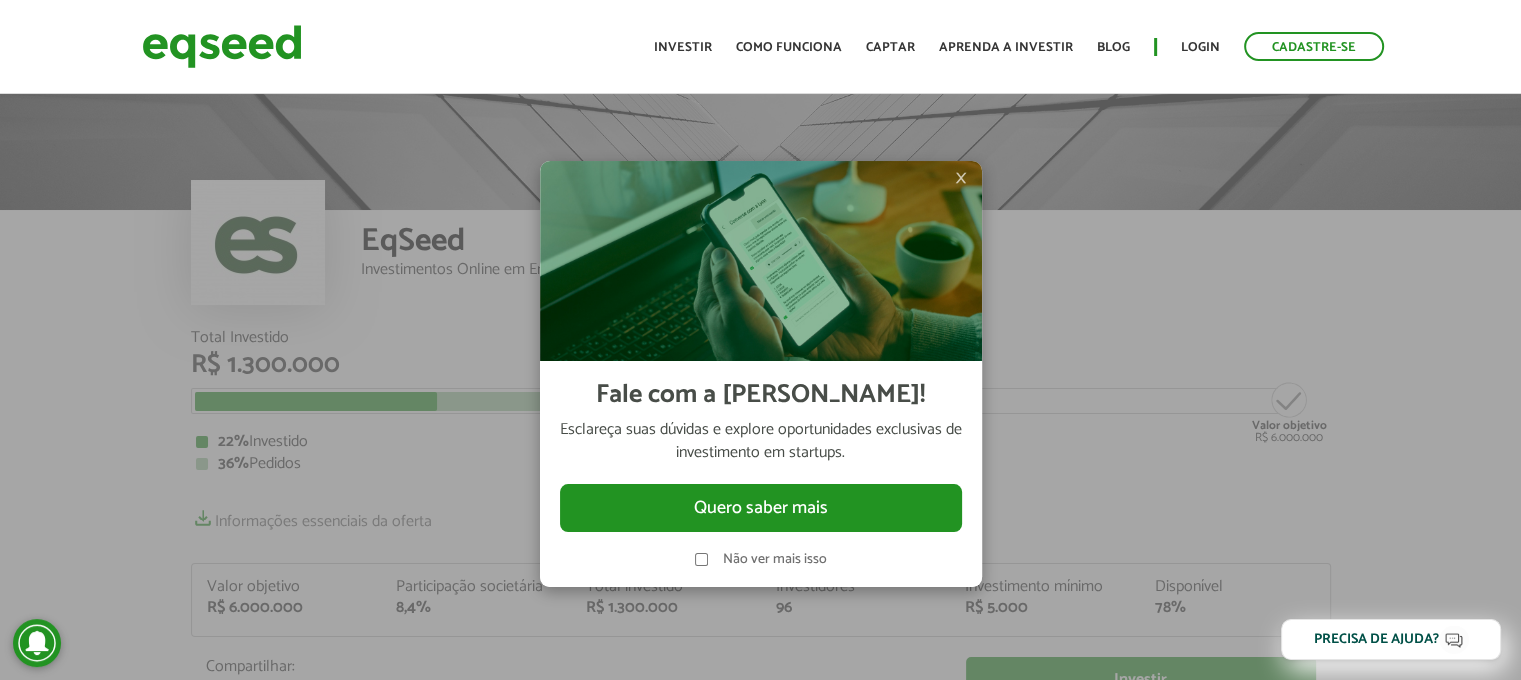 click on "×" at bounding box center [961, 178] 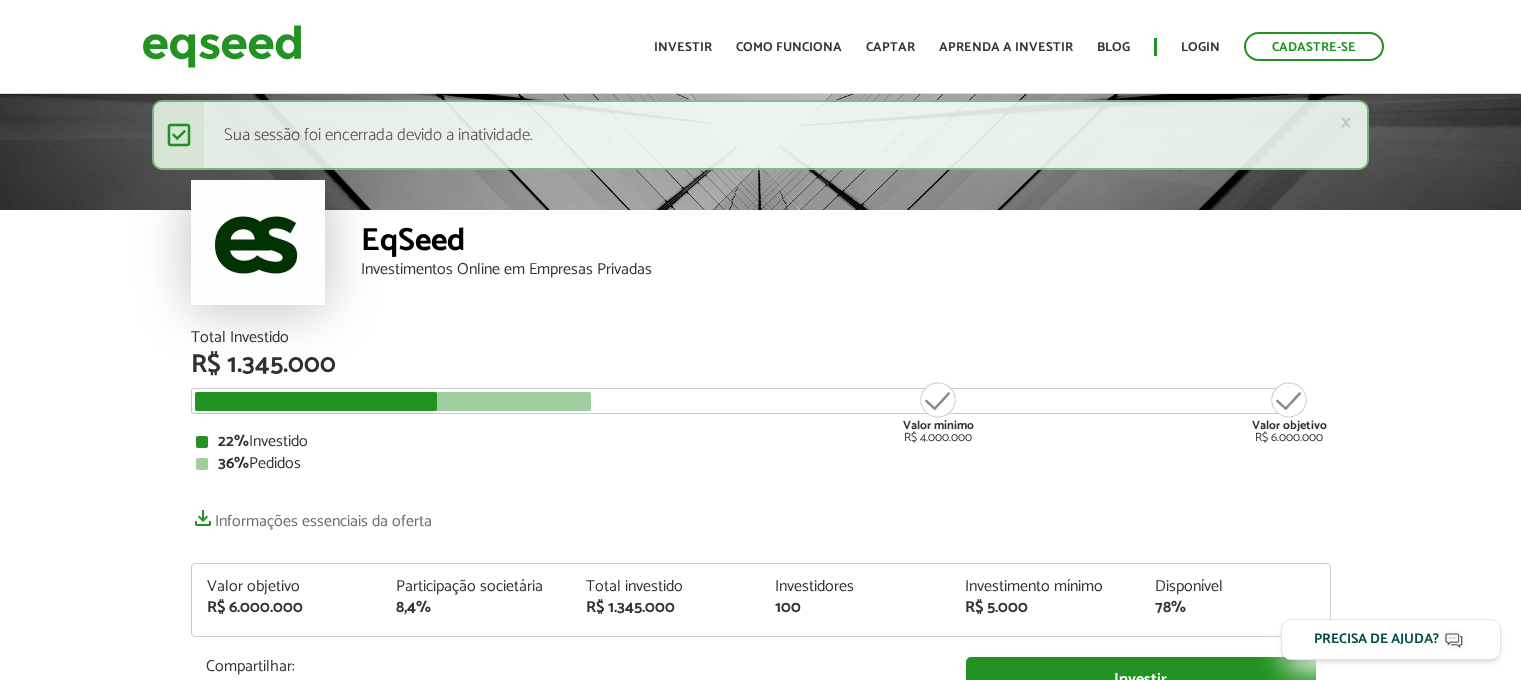scroll, scrollTop: 0, scrollLeft: 0, axis: both 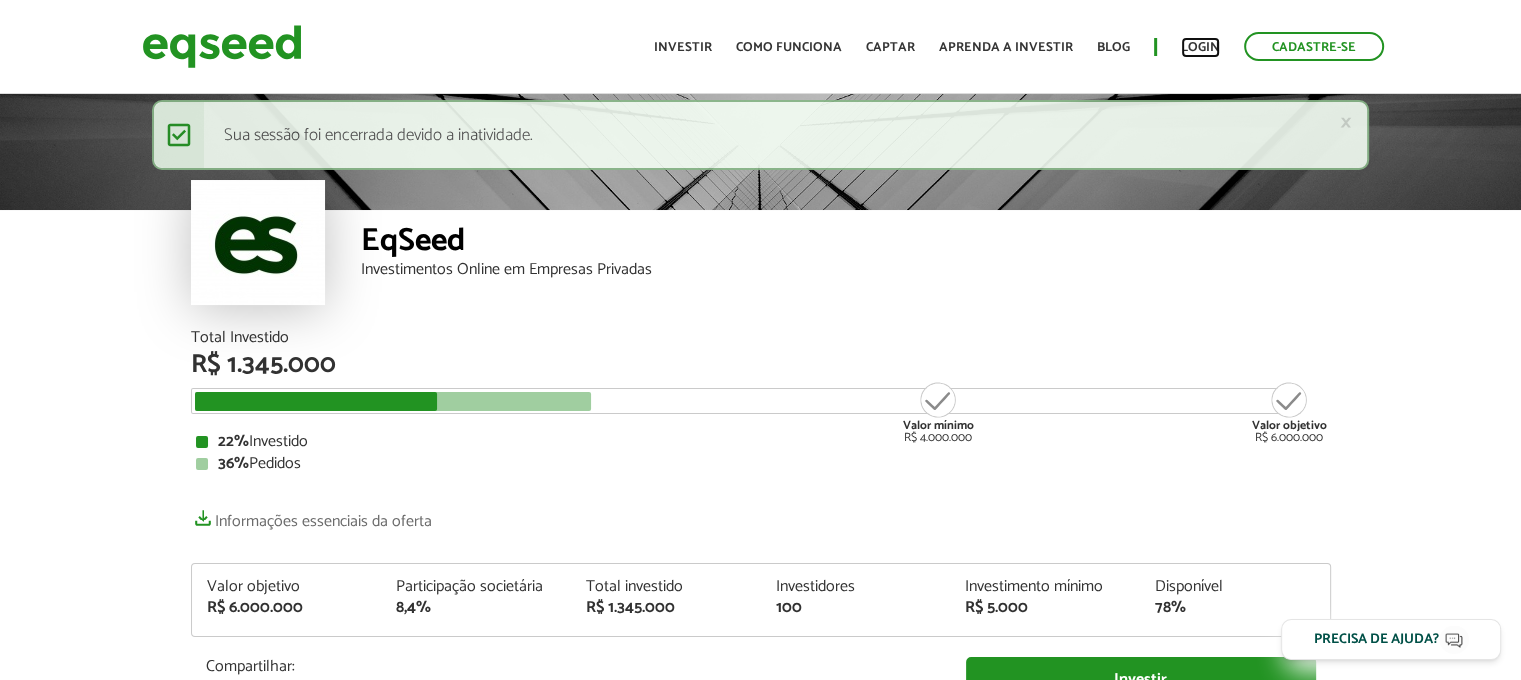 click on "Login" at bounding box center (1200, 47) 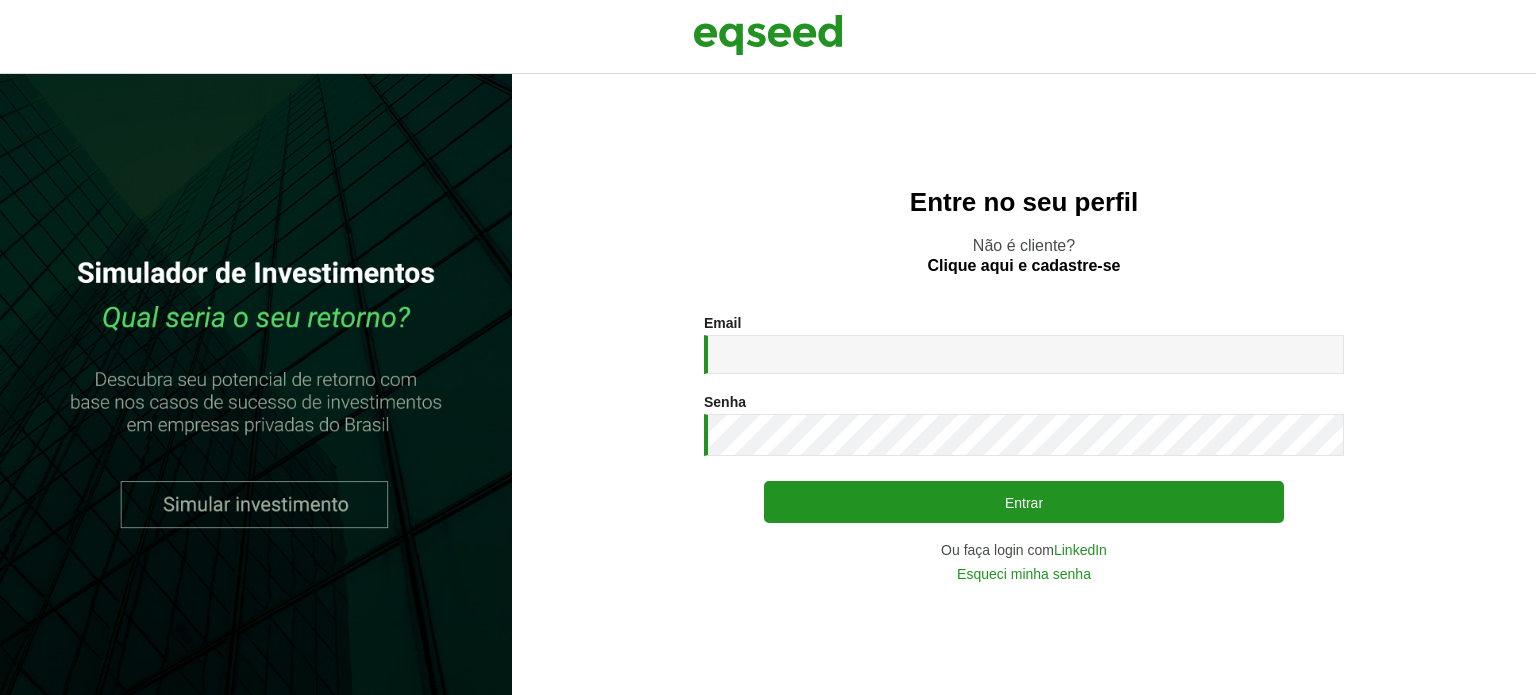 scroll, scrollTop: 0, scrollLeft: 0, axis: both 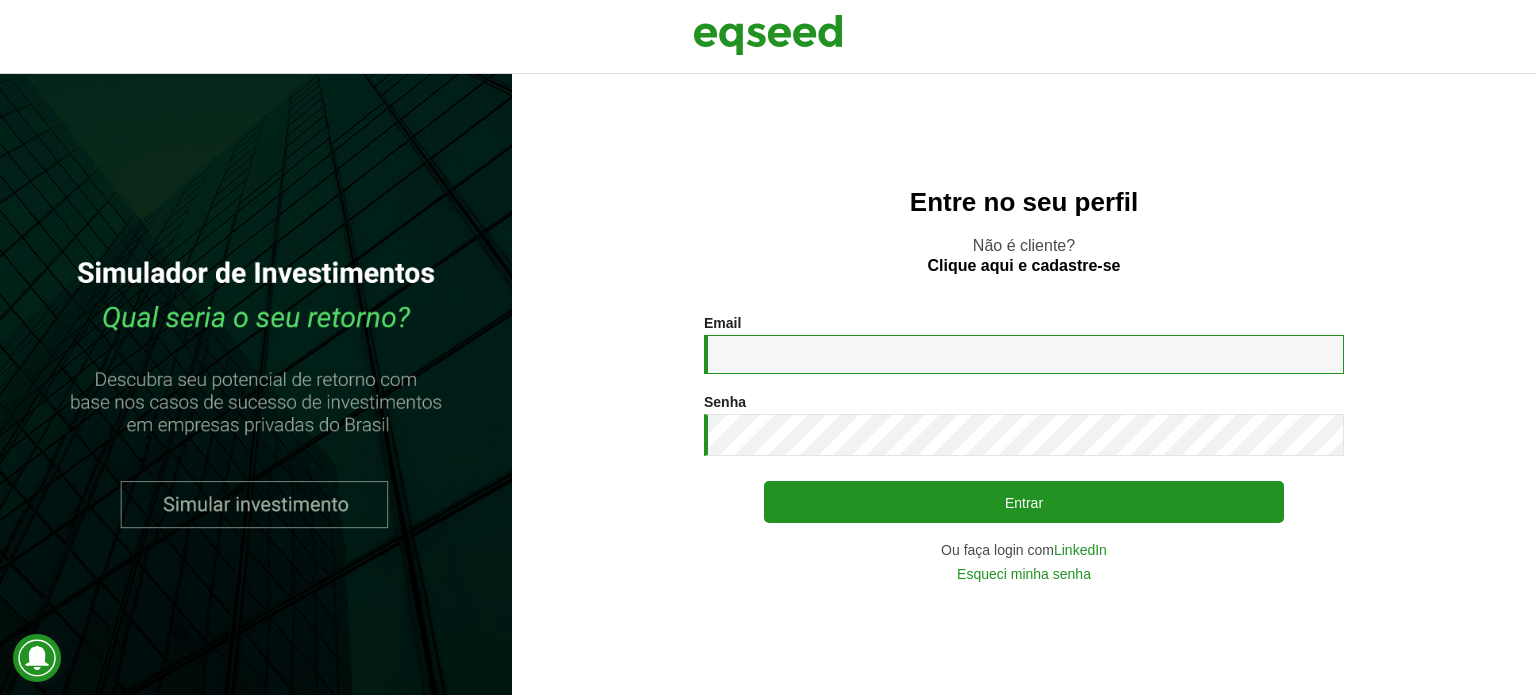 click on "Email  *" at bounding box center [1024, 354] 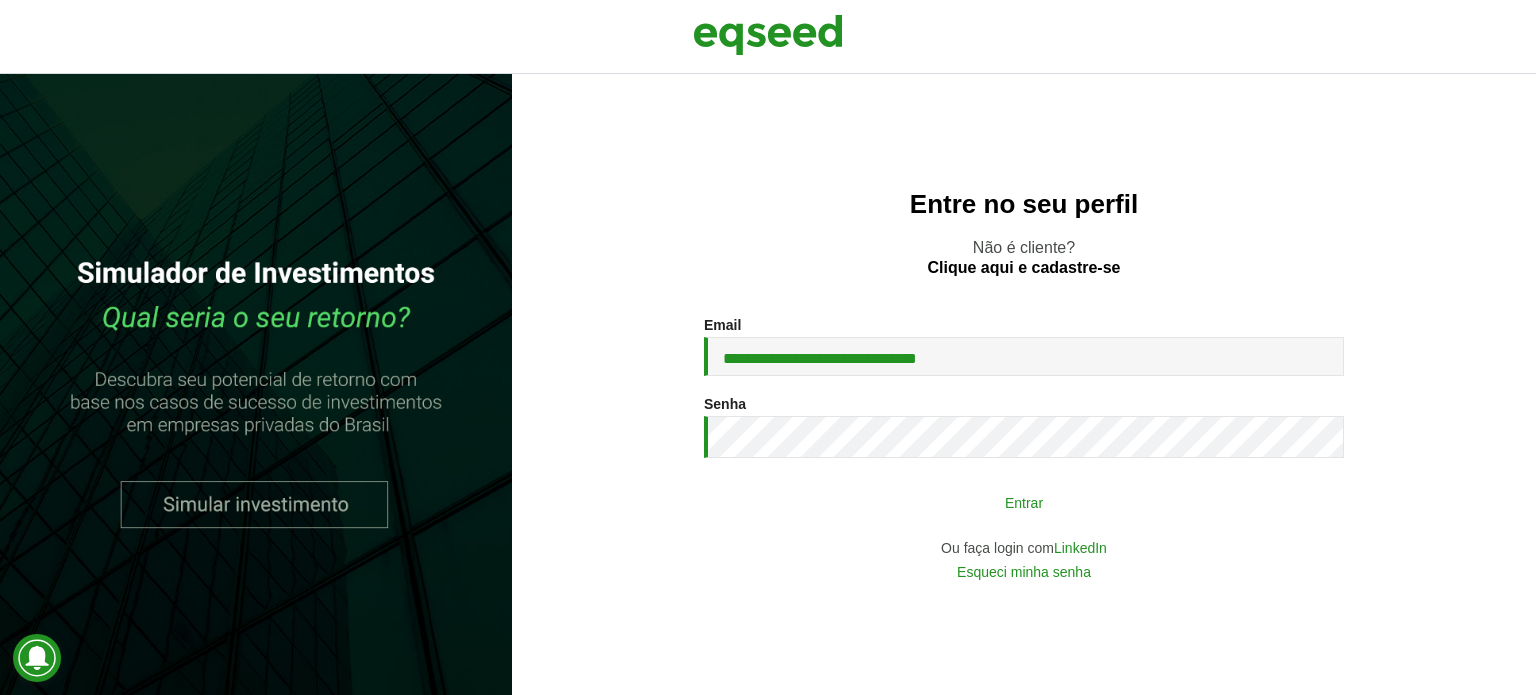 click on "Entrar" at bounding box center (1024, 502) 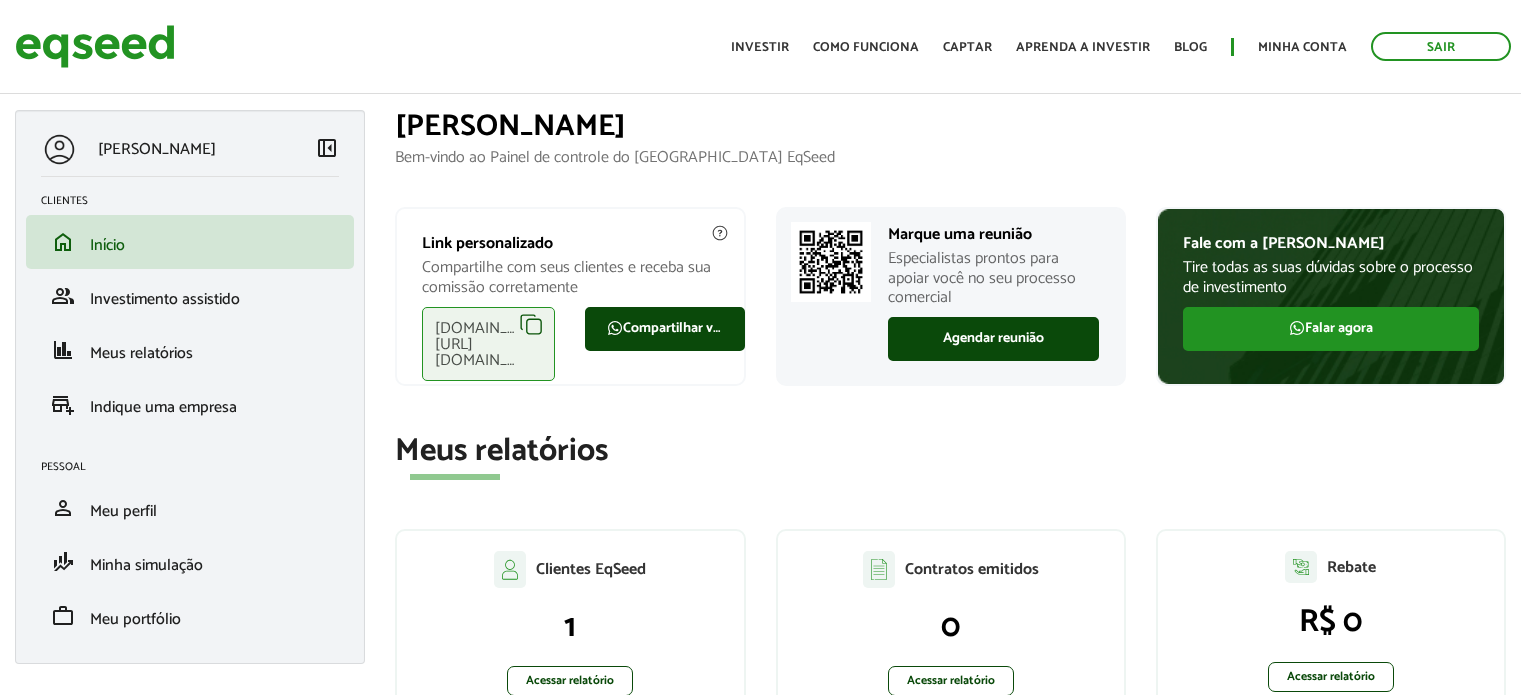 scroll, scrollTop: 0, scrollLeft: 0, axis: both 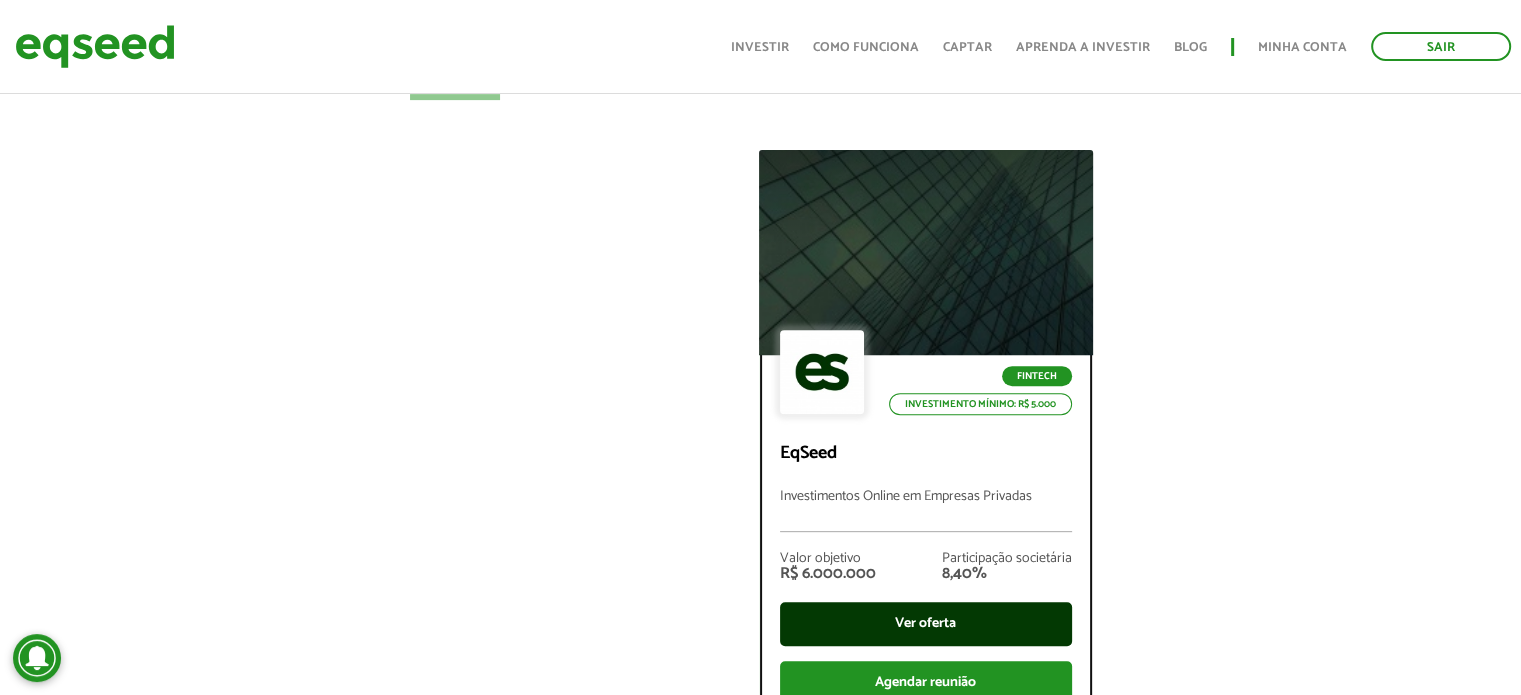 click on "Ver oferta" at bounding box center [926, 624] 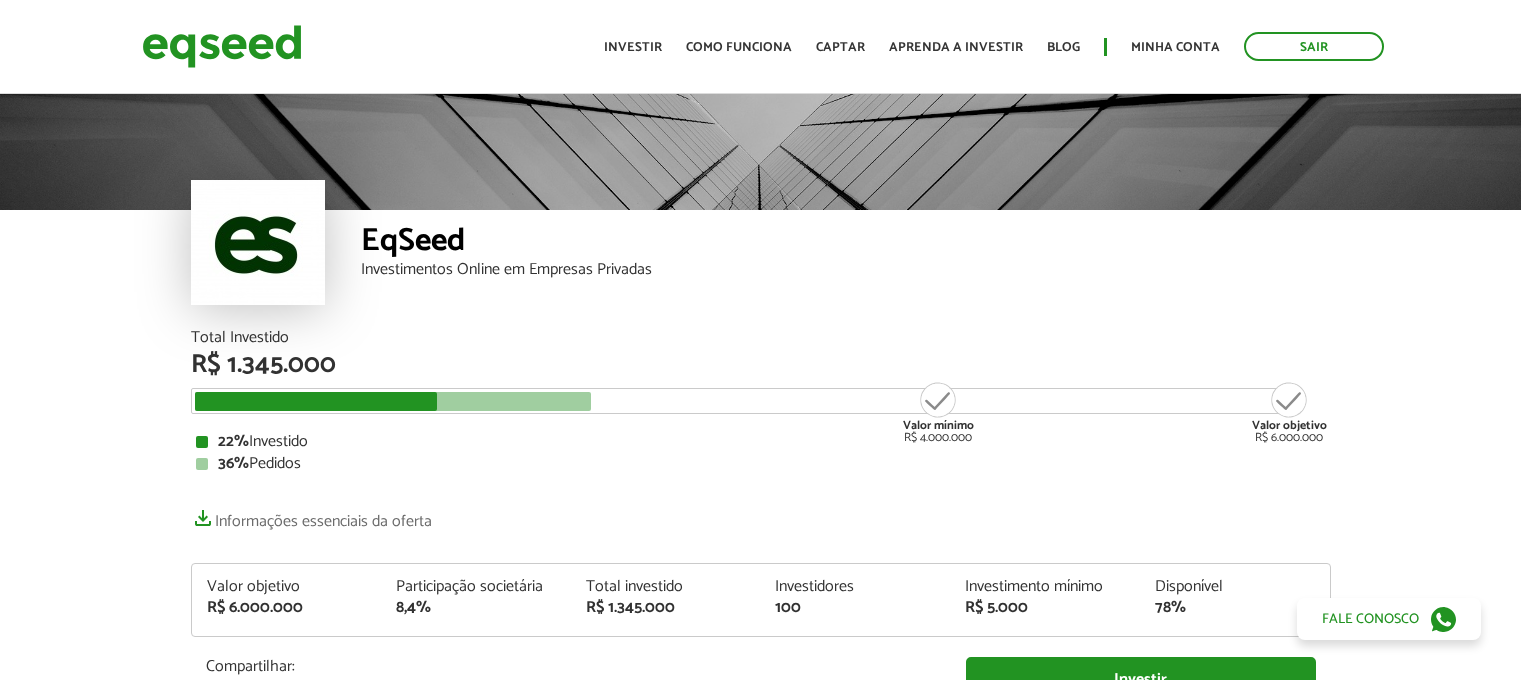 scroll, scrollTop: 0, scrollLeft: 0, axis: both 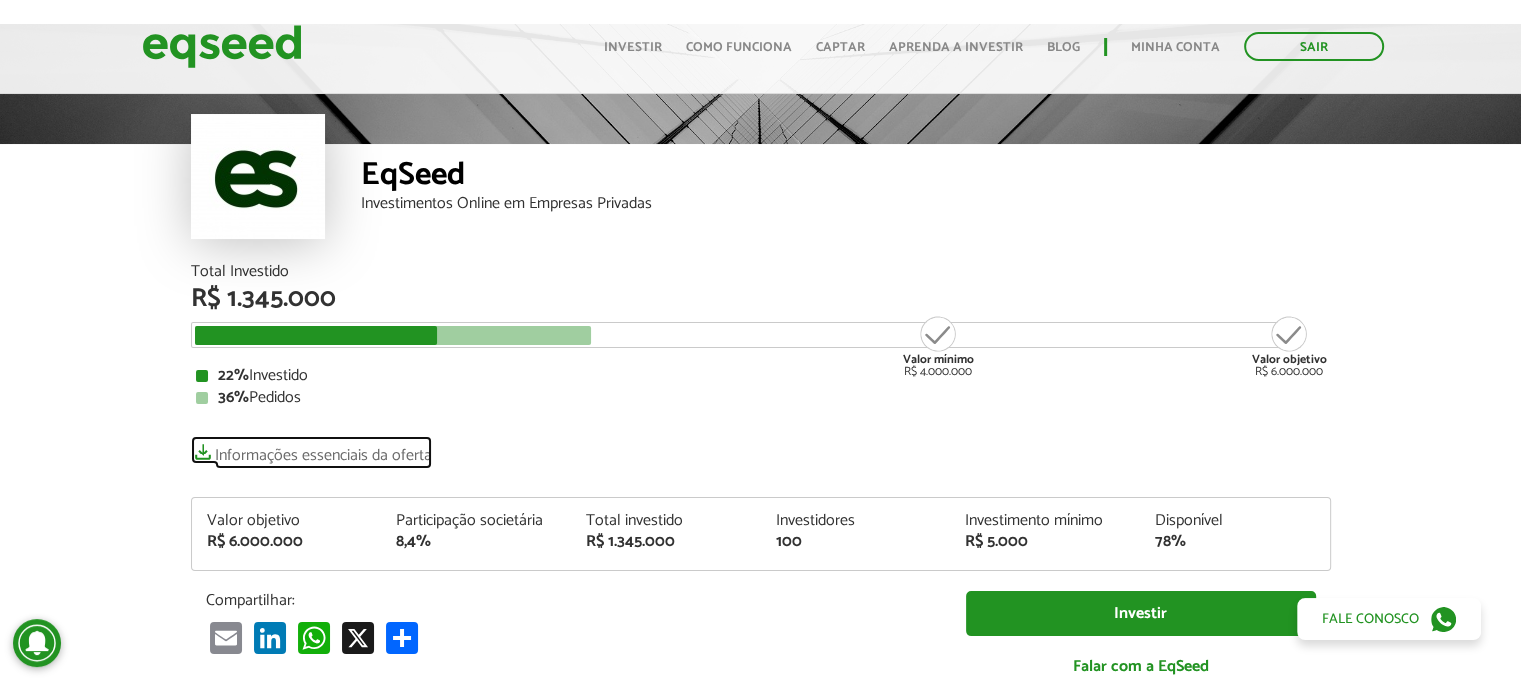 click on "Informações essenciais da oferta" at bounding box center [311, 450] 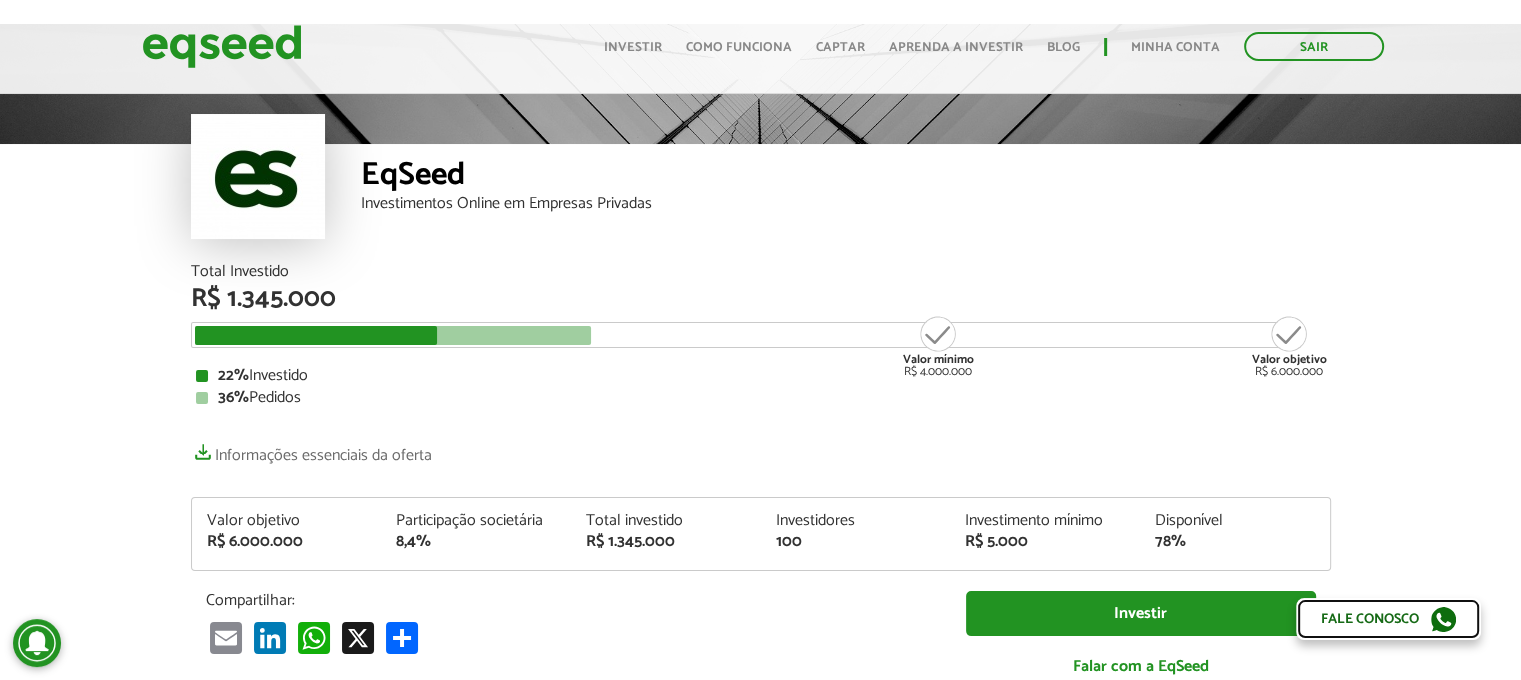 click on "Fale conosco" at bounding box center (1388, 619) 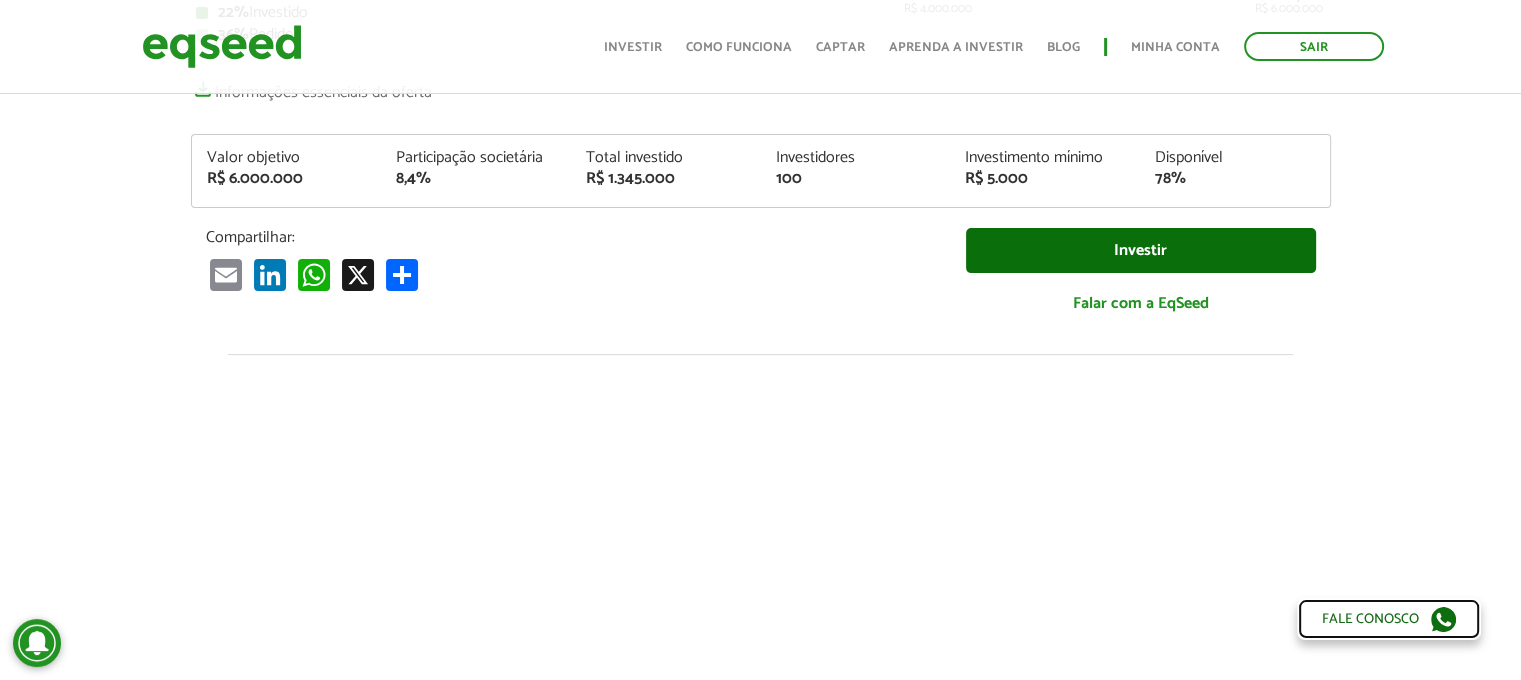 scroll, scrollTop: 433, scrollLeft: 0, axis: vertical 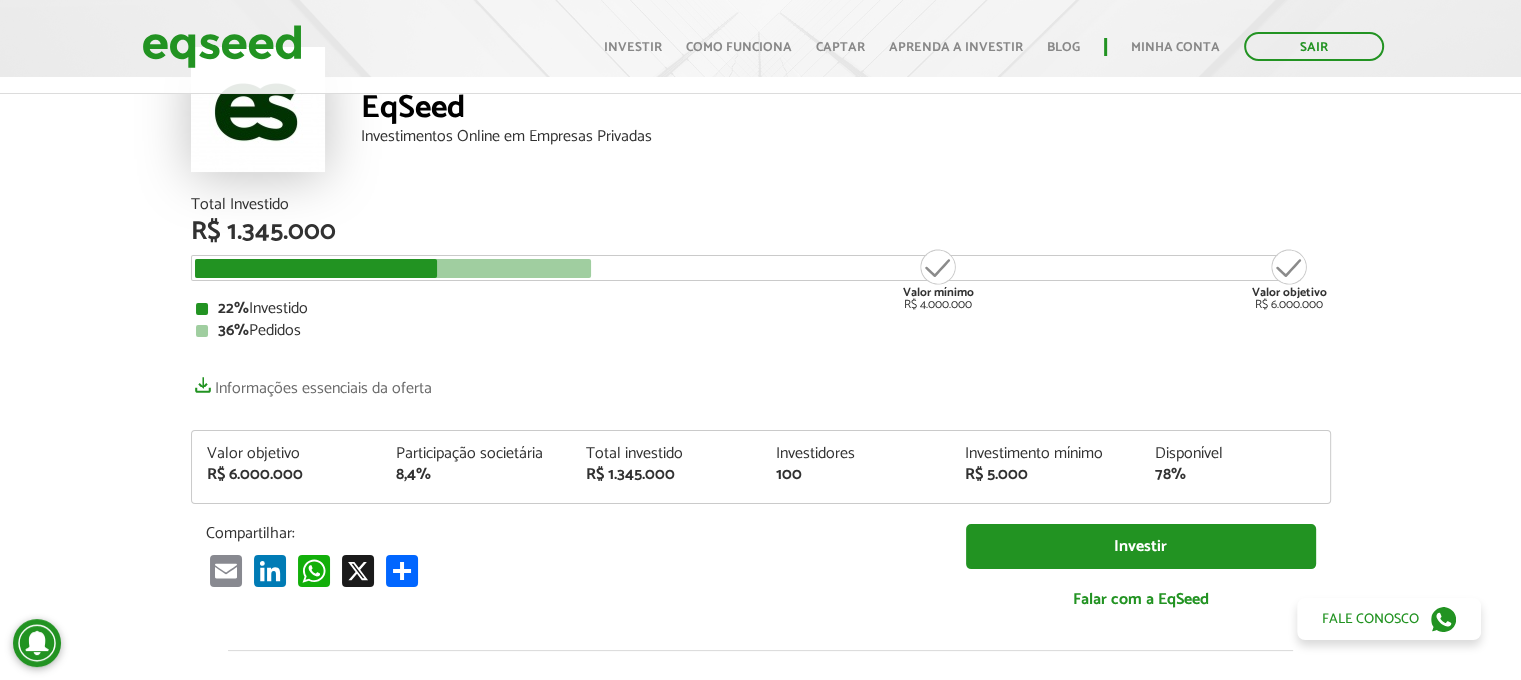 click on "Investir" at bounding box center (1193, 619) 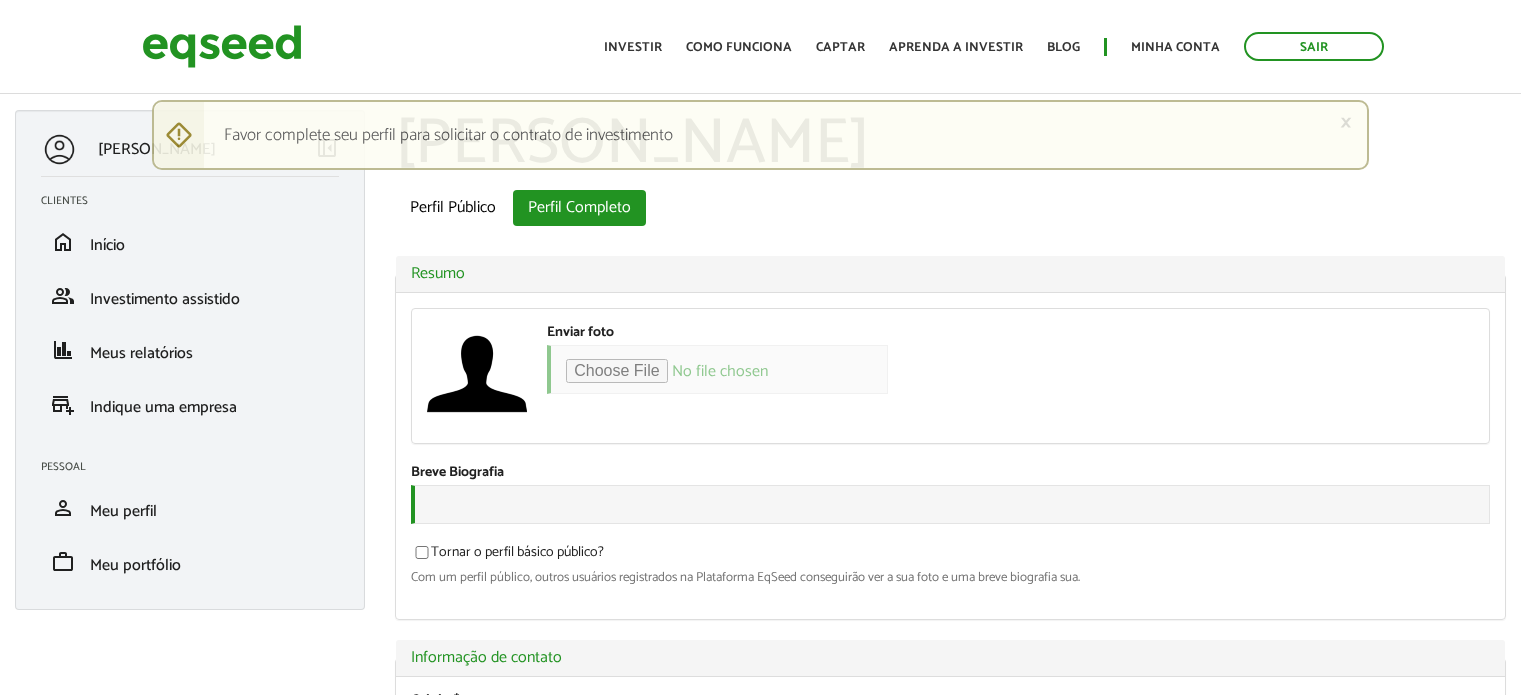 scroll, scrollTop: 0, scrollLeft: 0, axis: both 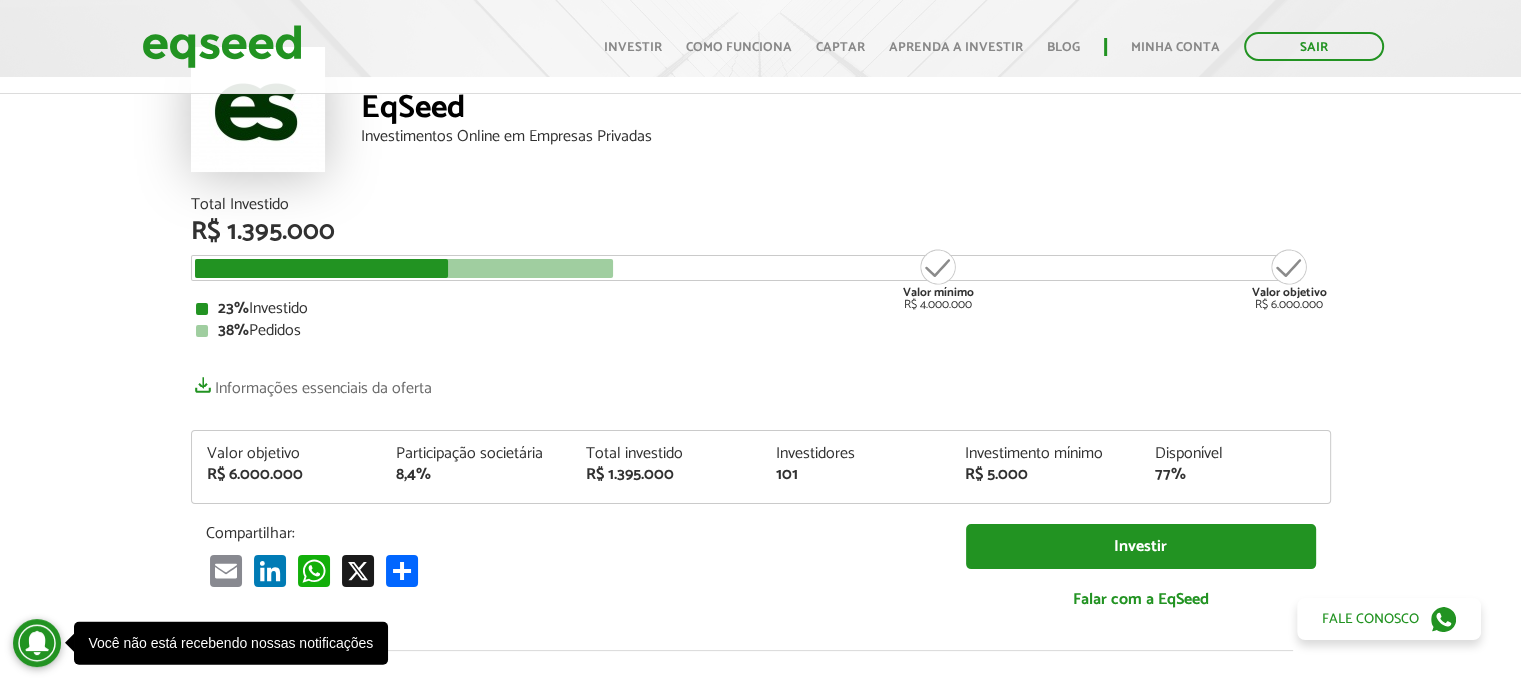 click 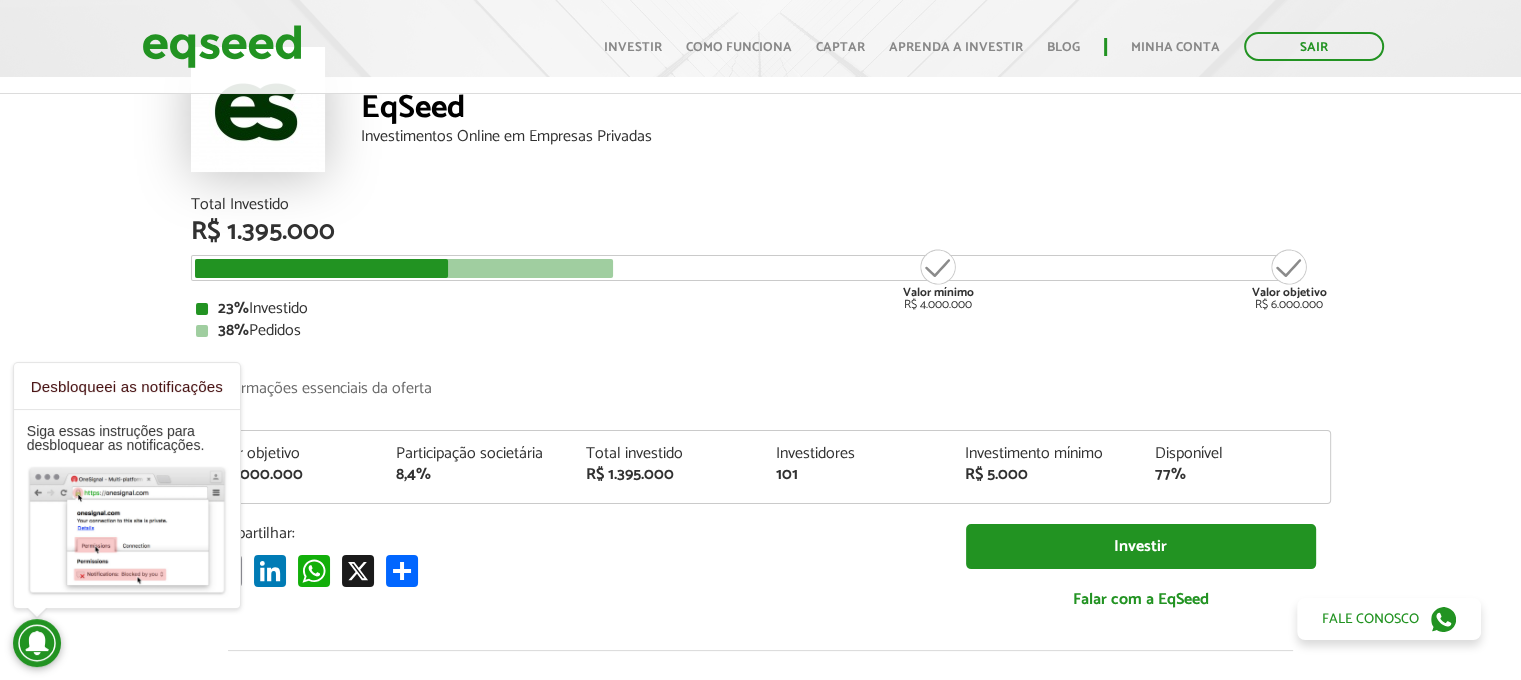 click on "Total Investido
R$ 1.395.000
Valor mínimo R$ 4.000.000
Valor objetivo R$ 6.000.000
23%  Investido
38%  Pedidos
Informações essenciais da oferta
Valor objetivo
R$ 6.000.000
Participação societária
8,4%
Total investido
R$ 1.395.000
Investidores
101
Investimento mínimo
R$ 5.000
Disponível
77%" at bounding box center (761, 413) 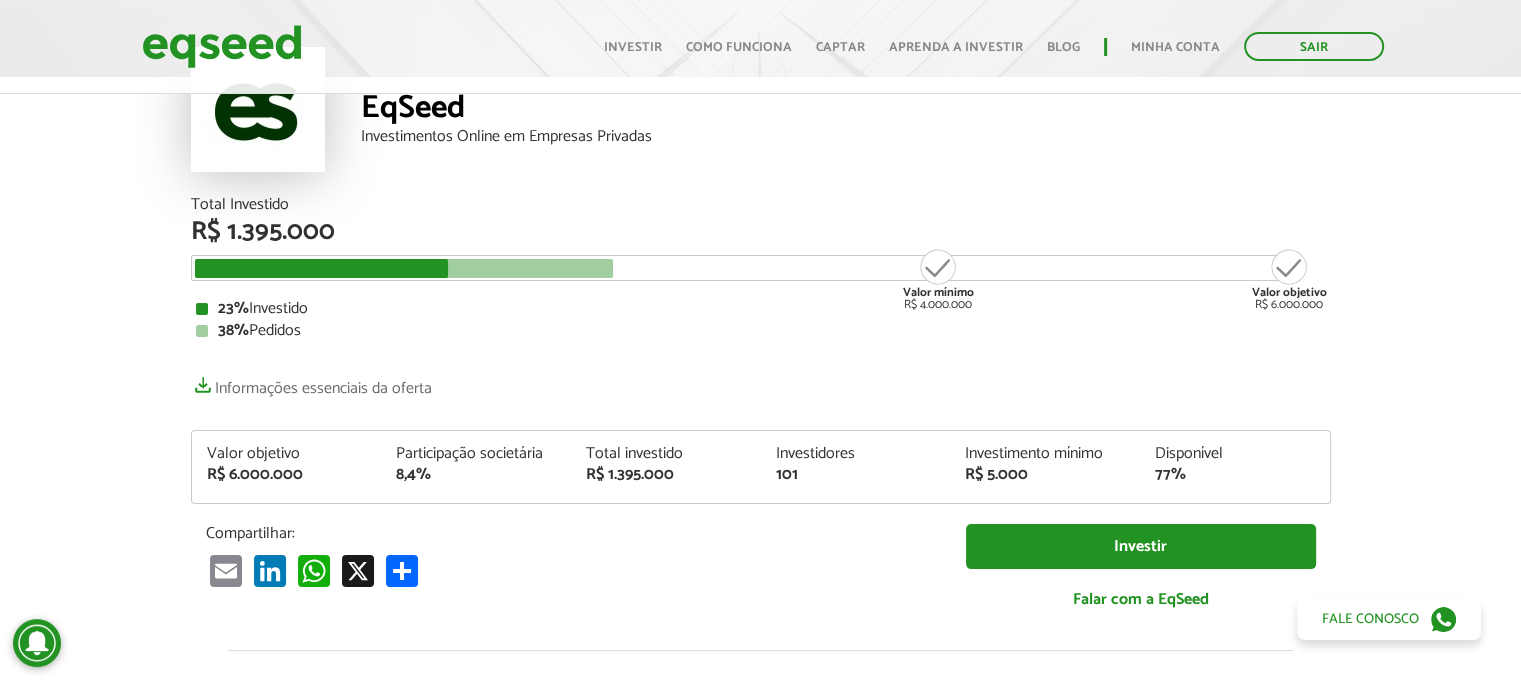 click on "EqSeed
Investimentos Online em Empresas Privadas
Total Investido
R$ 1.395.000
Valor mínimo R$ 4.000.000
Valor objetivo R$ 6.000.000
23%  Investido
38%  Pedidos
Informações essenciais da oferta
Valor objetivo
R$ 6.000.000
Participação societária
8,4%" at bounding box center [760, 644] 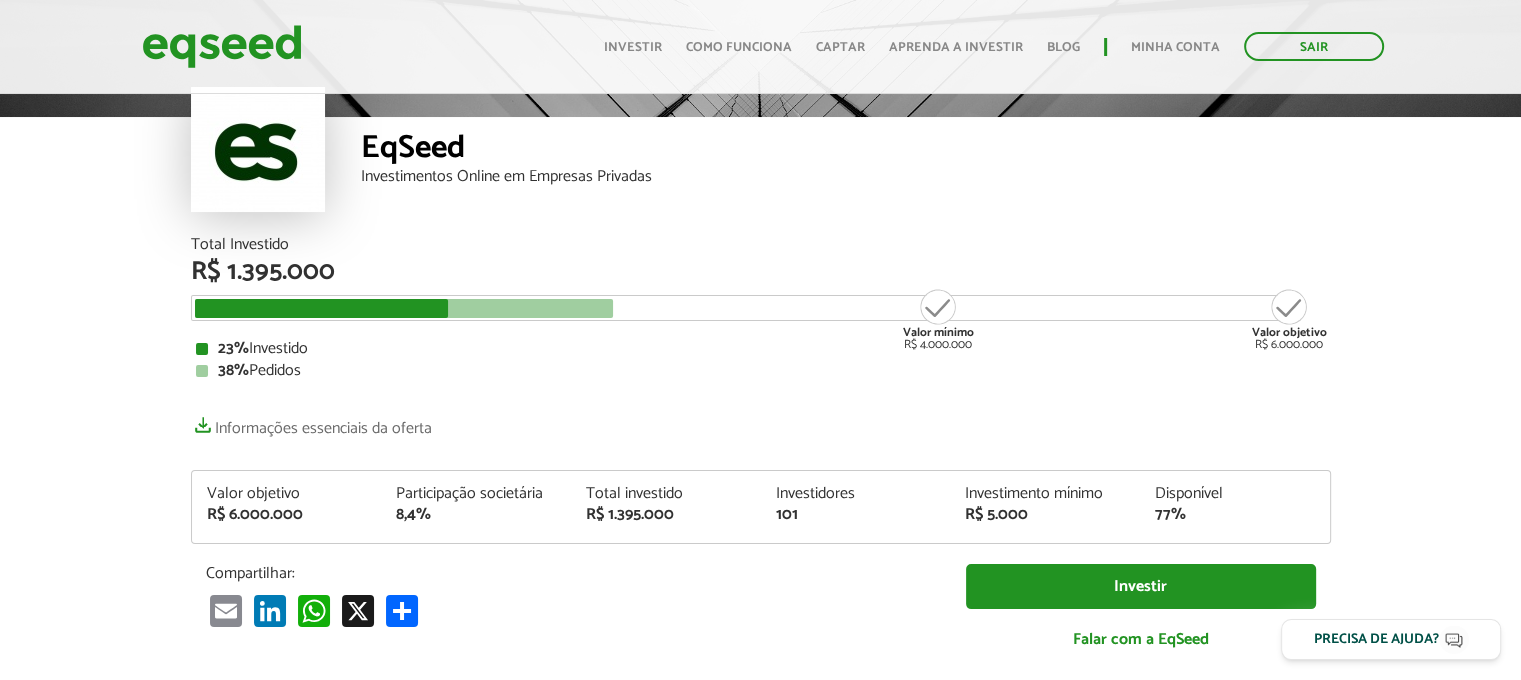 scroll, scrollTop: 198, scrollLeft: 0, axis: vertical 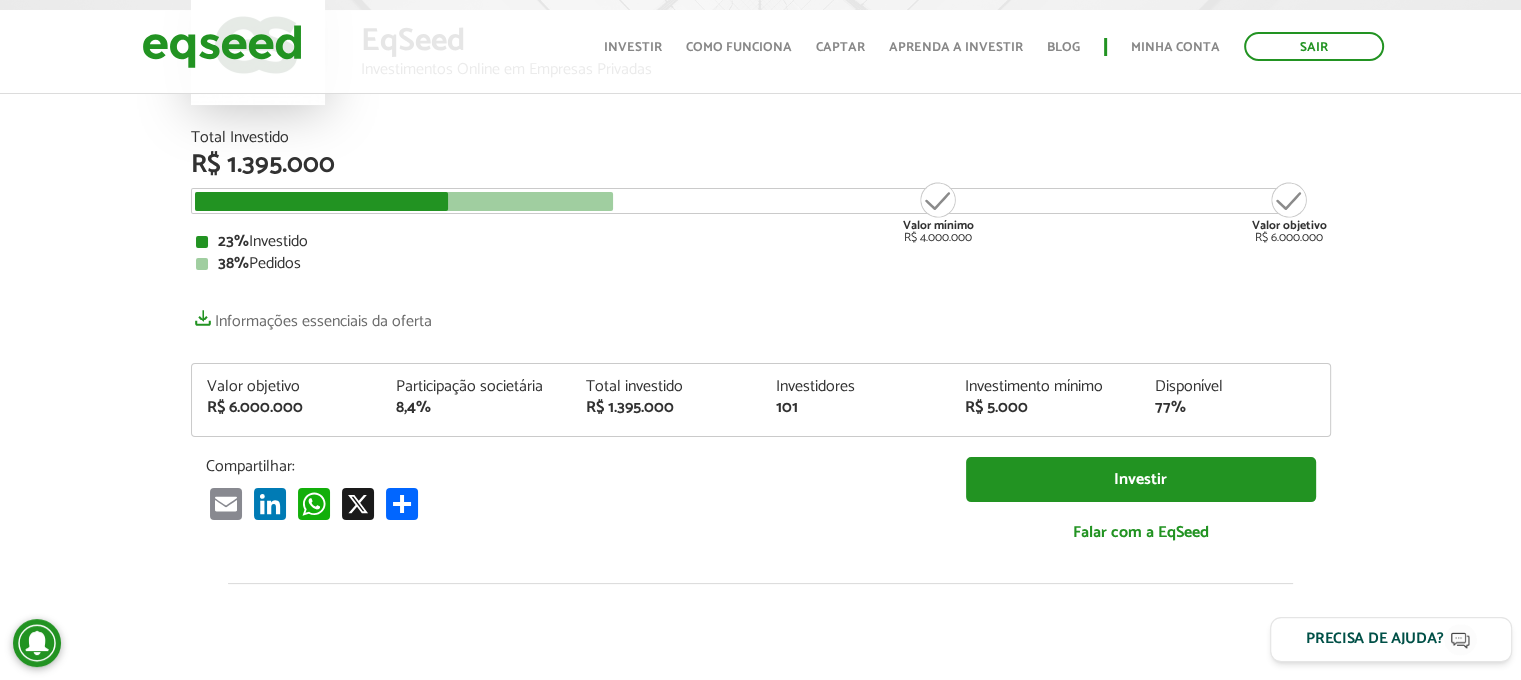 click on "Precisa de ajuda?" at bounding box center [1375, 639] 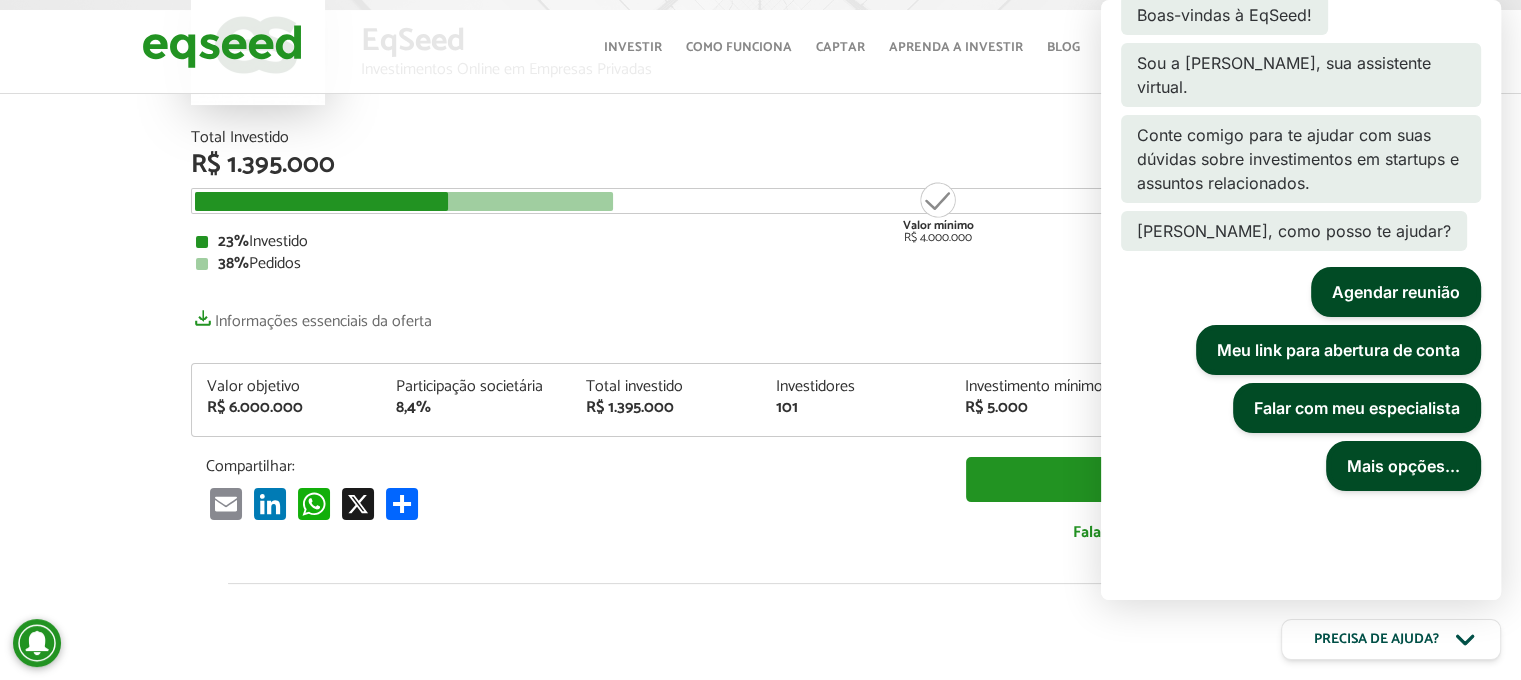 scroll, scrollTop: 46, scrollLeft: 0, axis: vertical 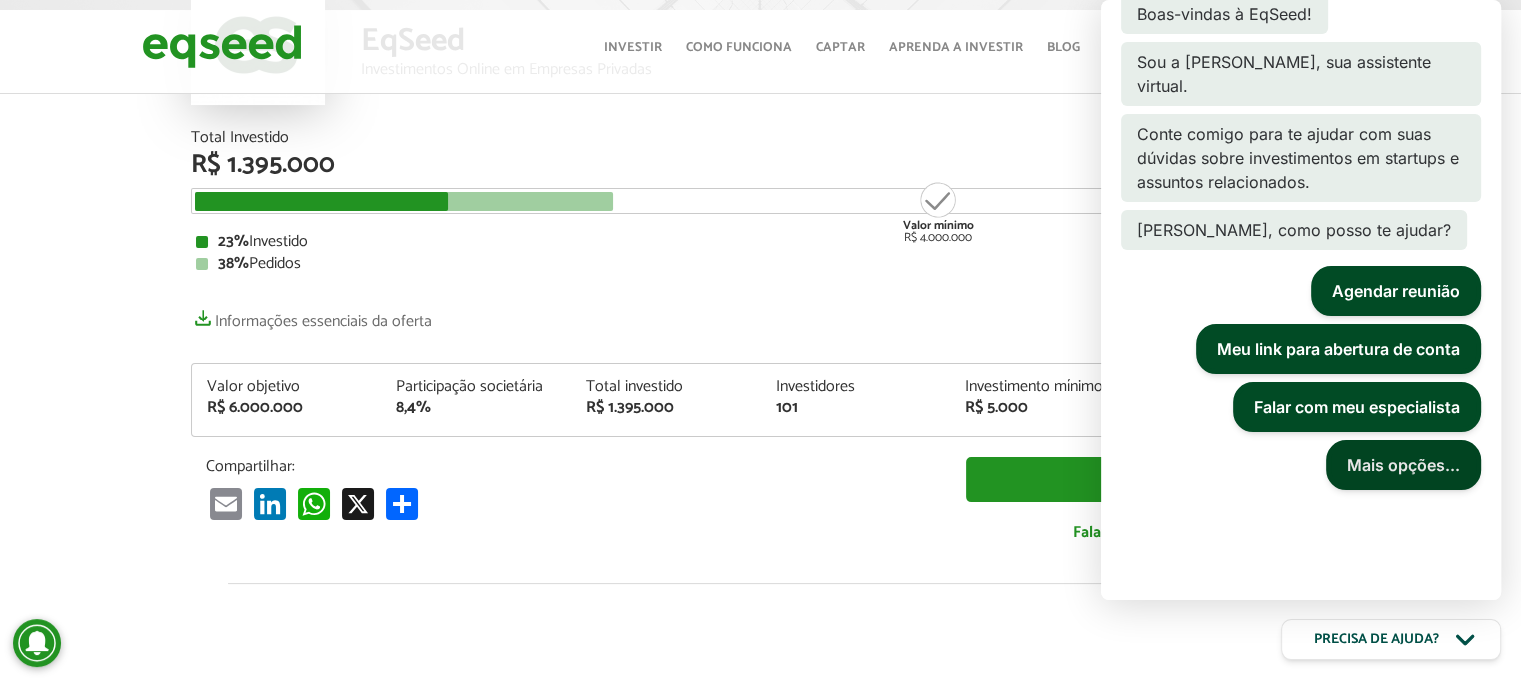 click on "Mais opções..." at bounding box center [1403, 465] 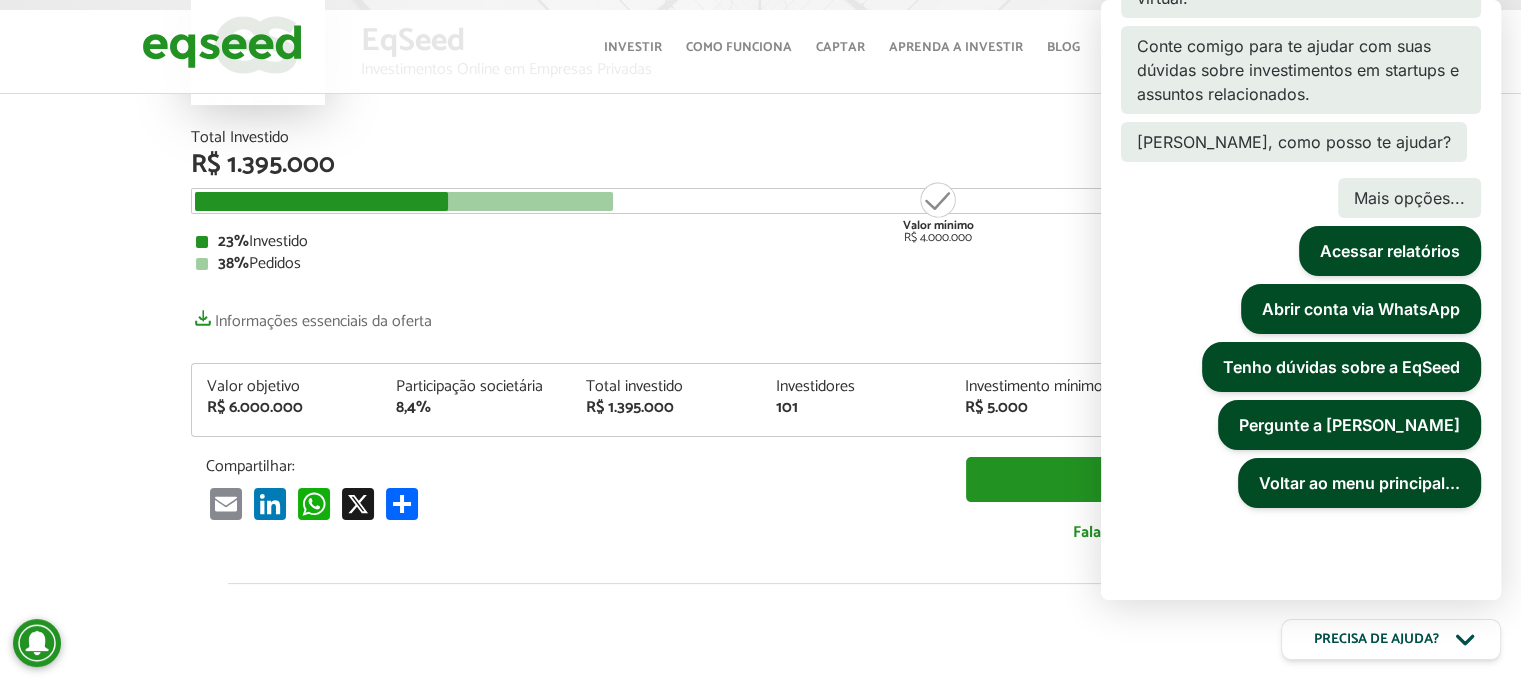 scroll, scrollTop: 152, scrollLeft: 0, axis: vertical 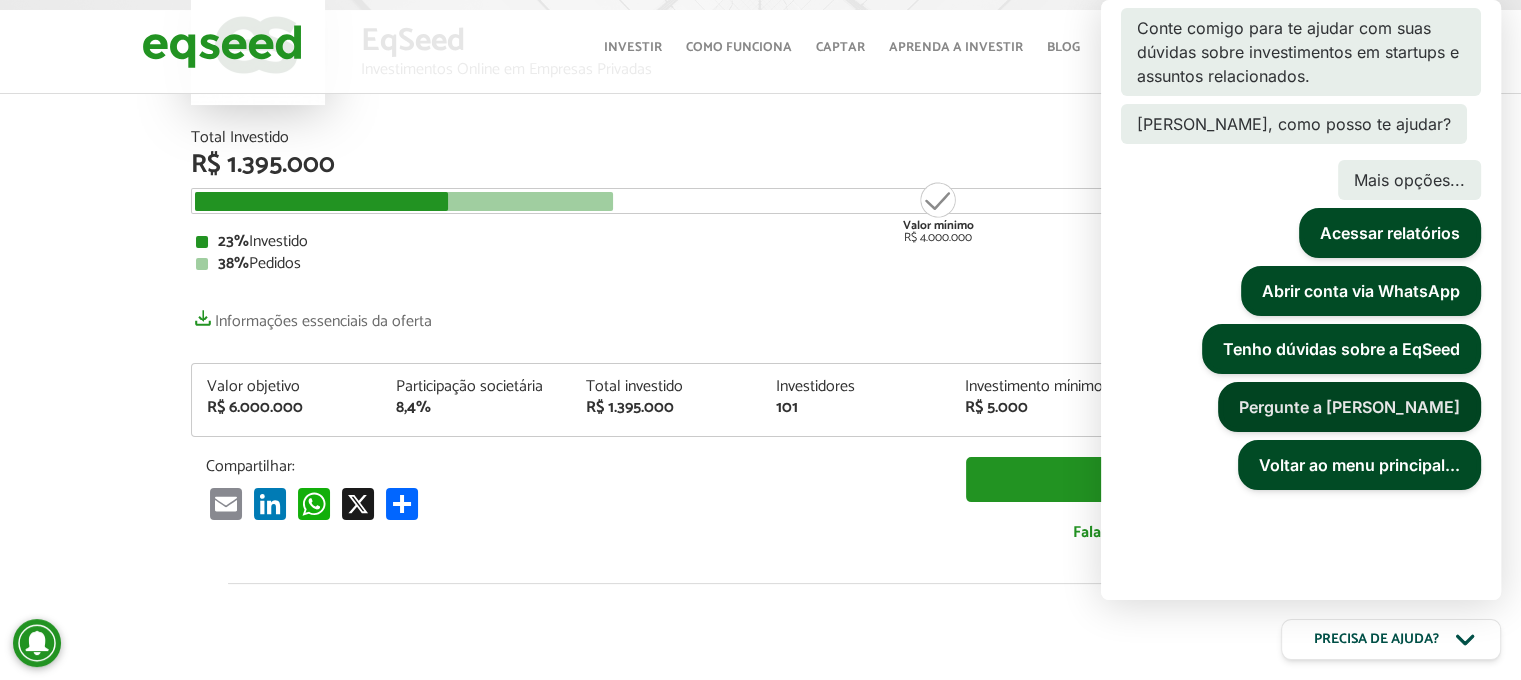 click on "Pergunte a Lynn" at bounding box center (1349, 407) 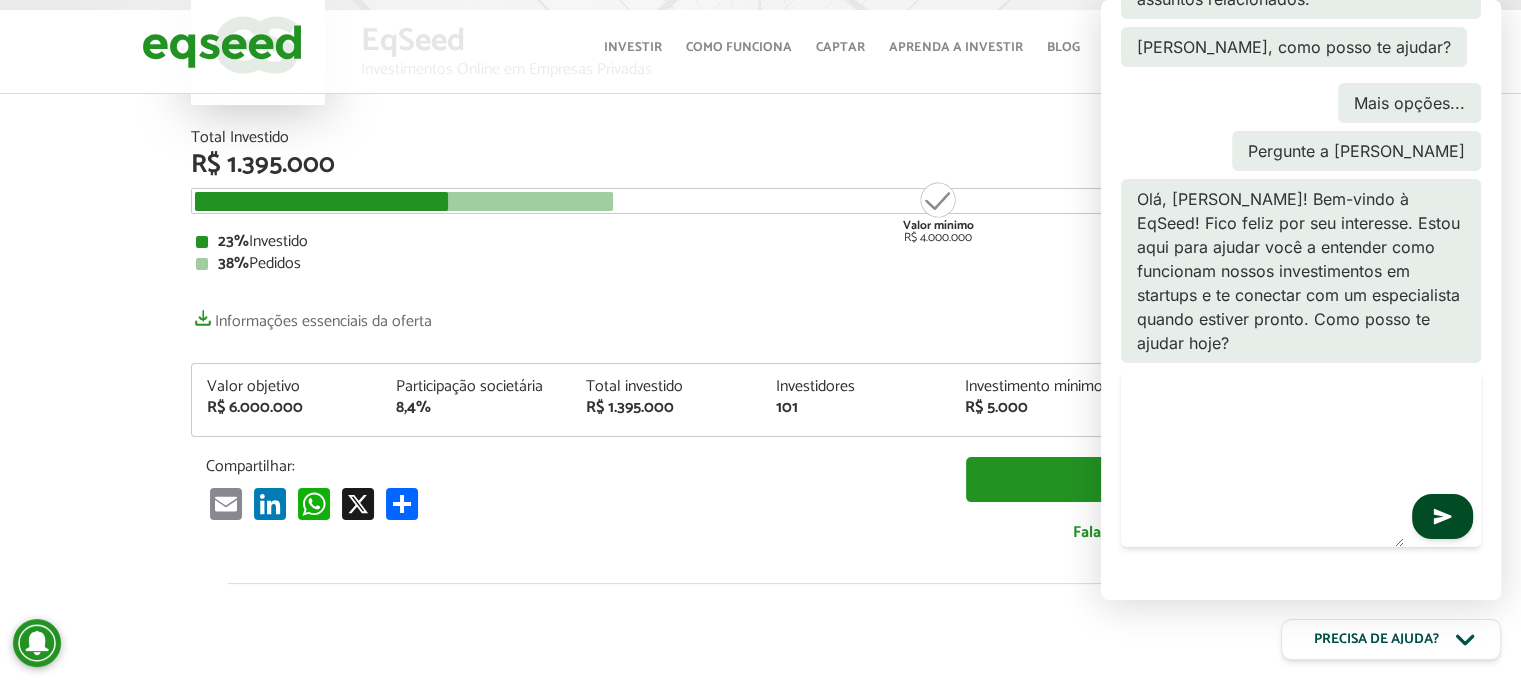 scroll, scrollTop: 230, scrollLeft: 0, axis: vertical 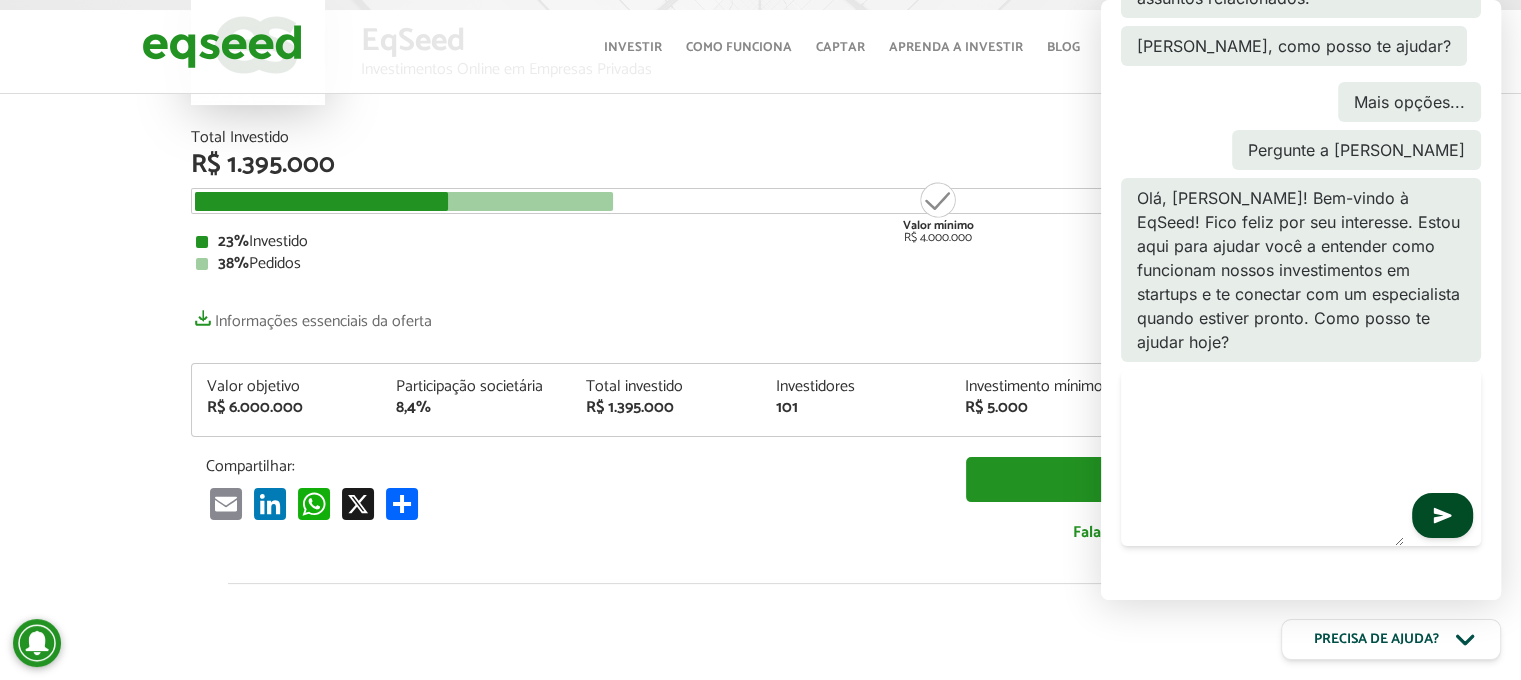 click at bounding box center [1262, 458] 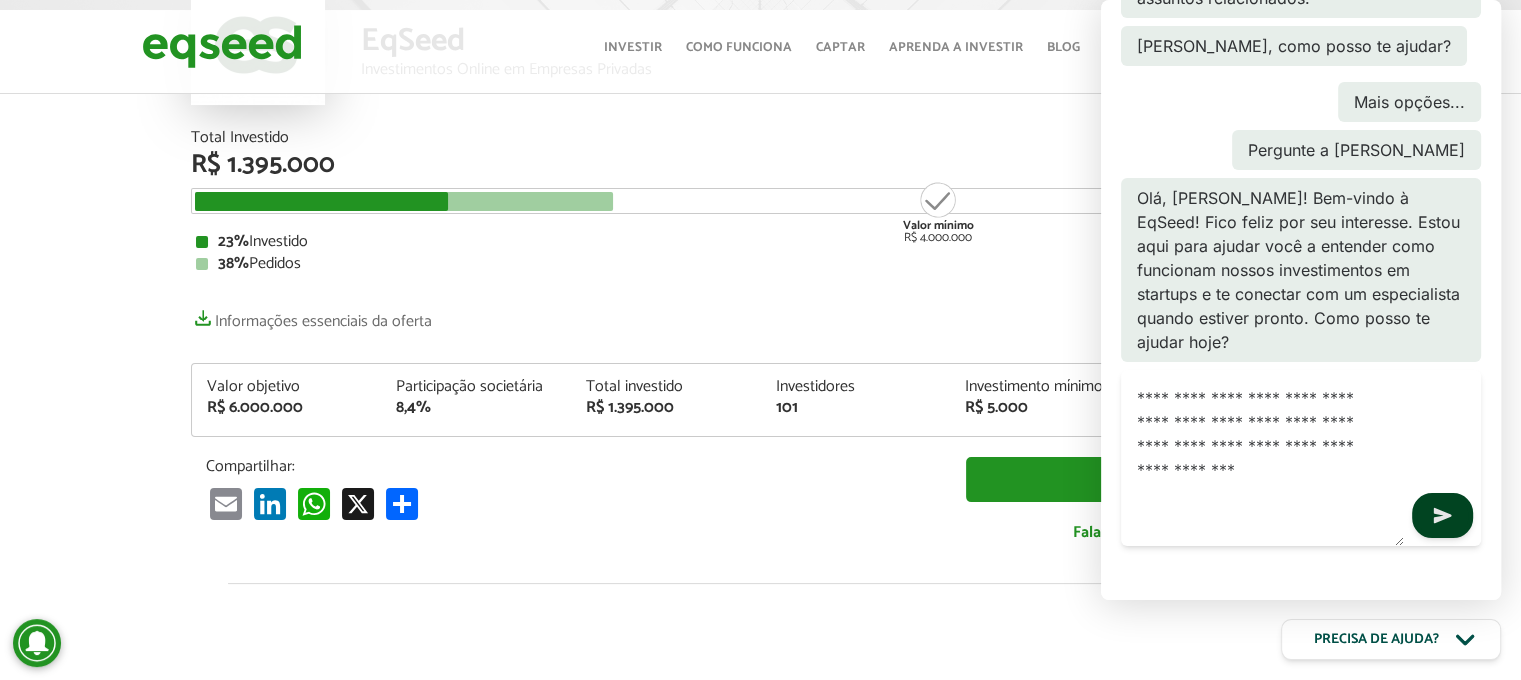 type on "**********" 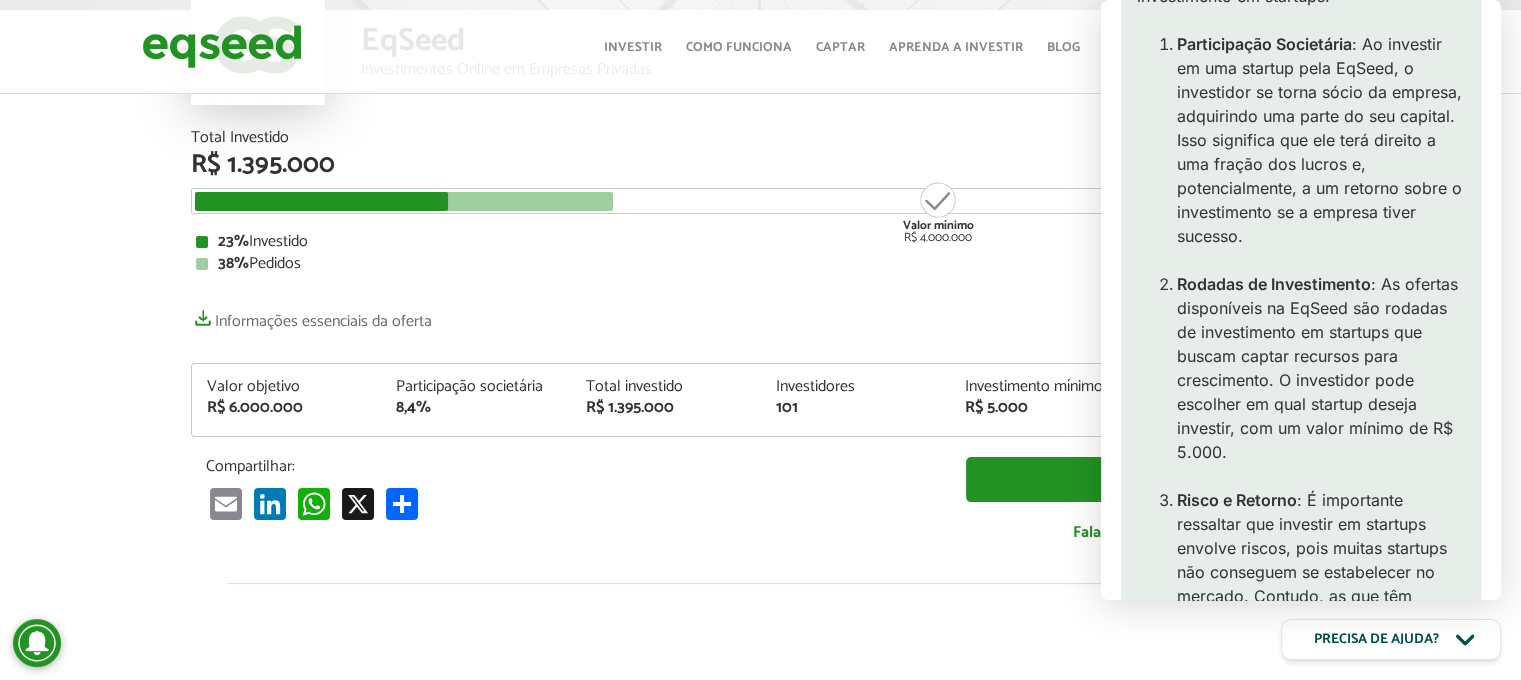 scroll, scrollTop: 830, scrollLeft: 0, axis: vertical 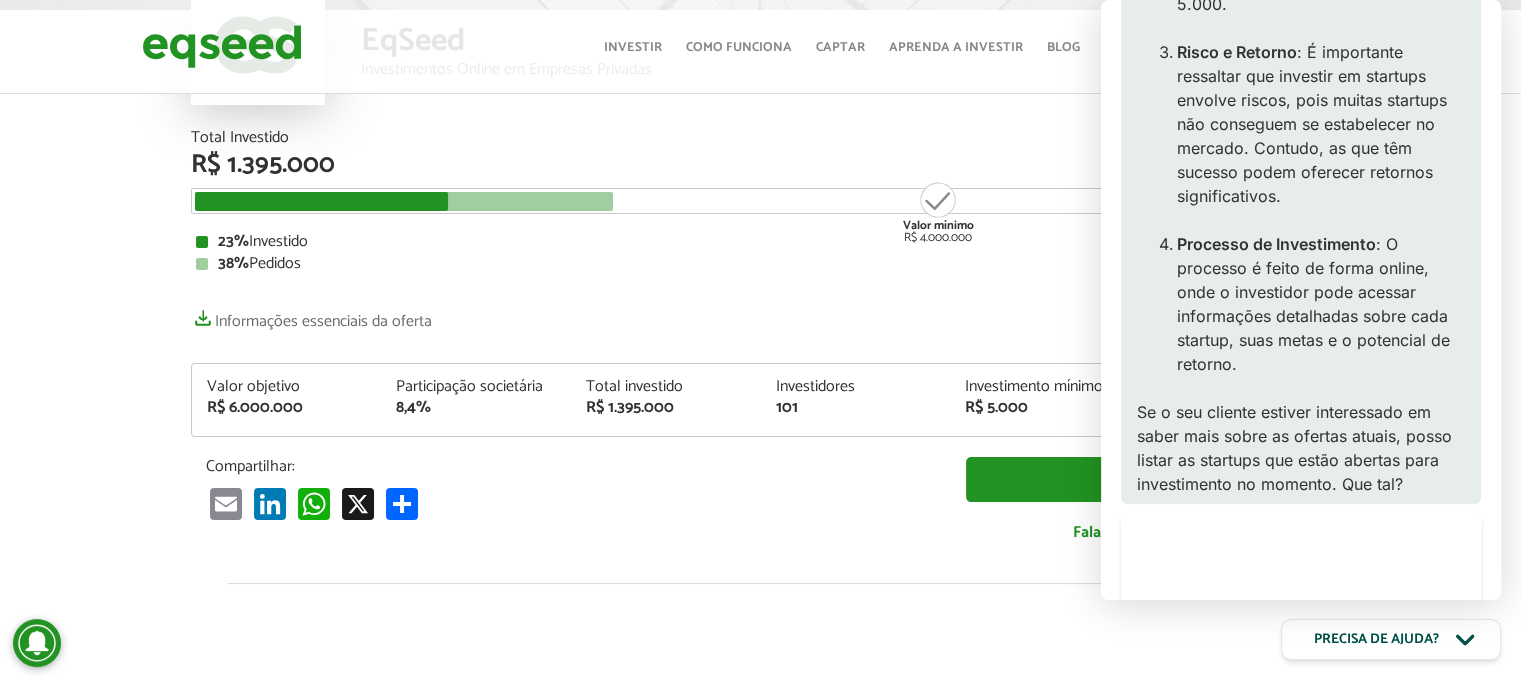 click at bounding box center (1262, 600) 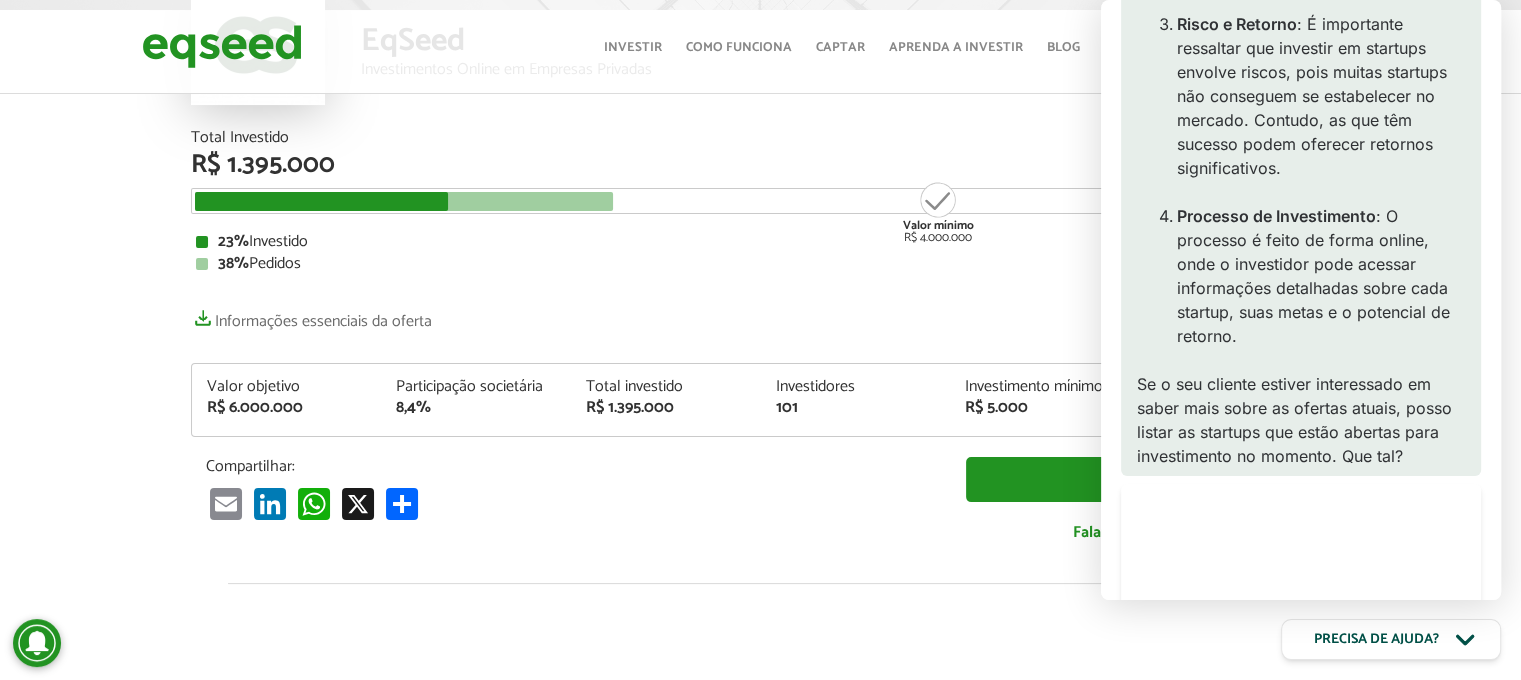 scroll, scrollTop: 1297, scrollLeft: 0, axis: vertical 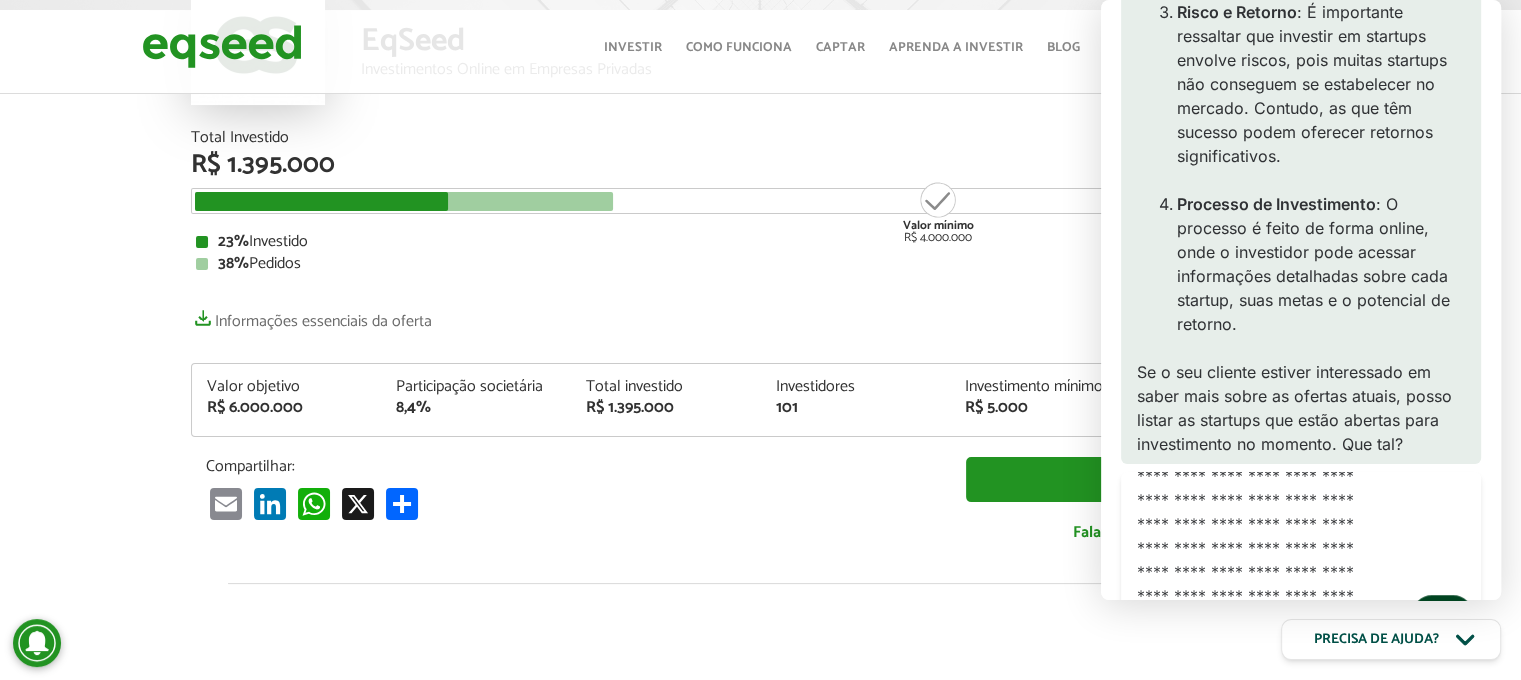type on "**********" 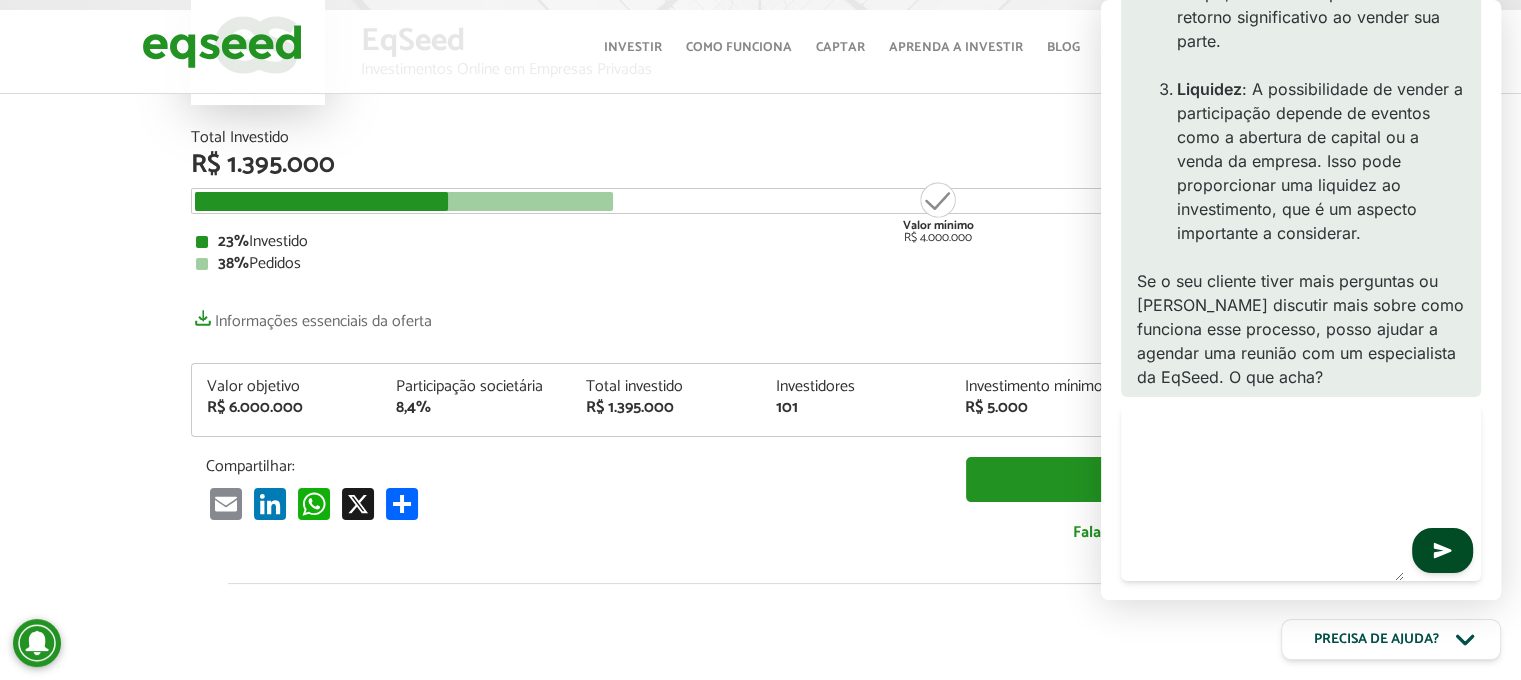 scroll, scrollTop: 2520, scrollLeft: 0, axis: vertical 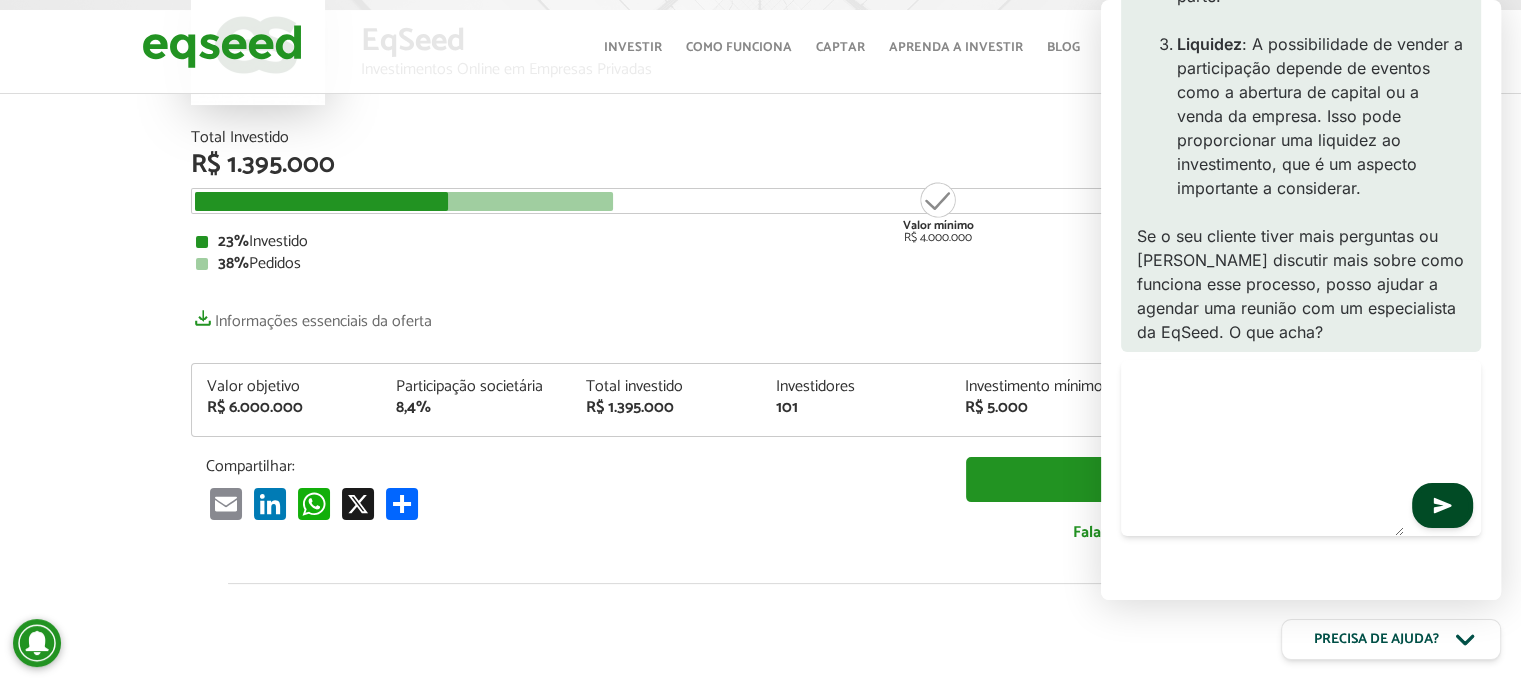 click at bounding box center [1262, 448] 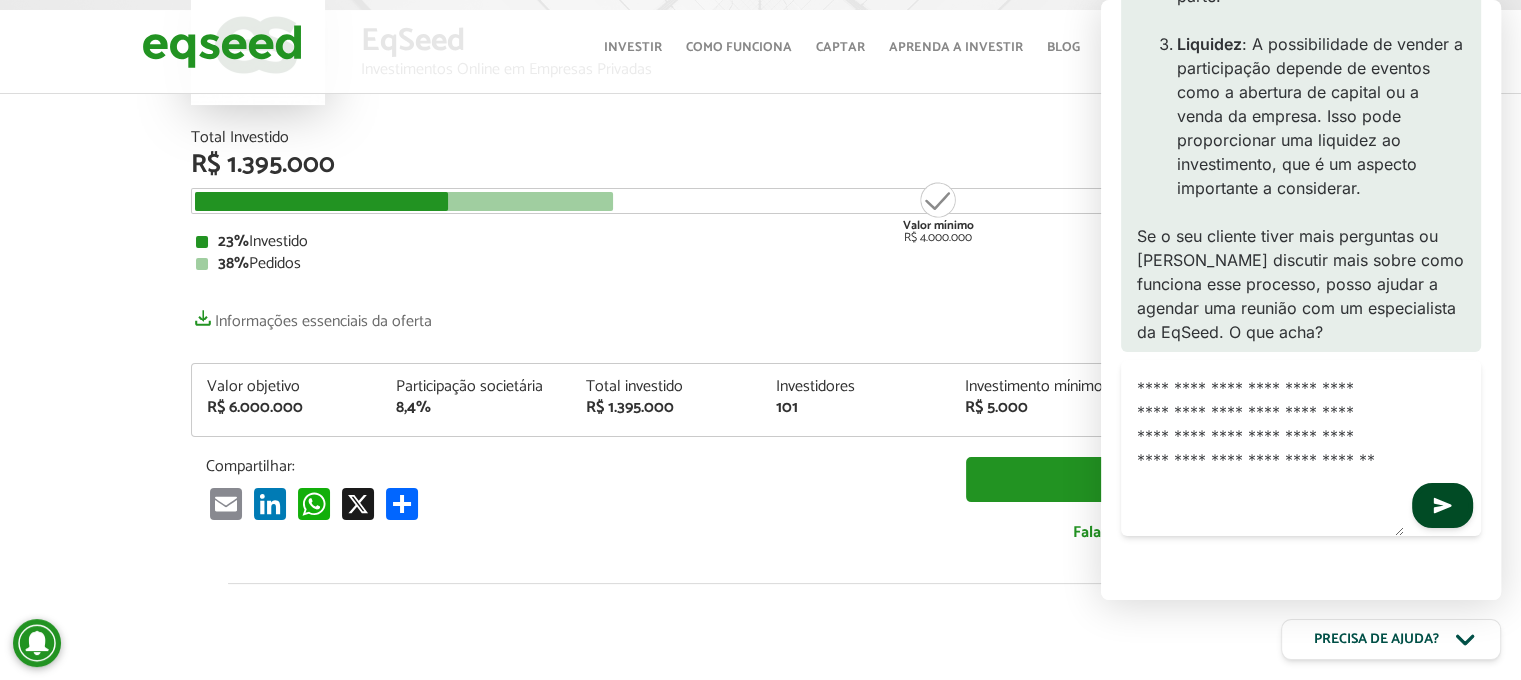 type on "**********" 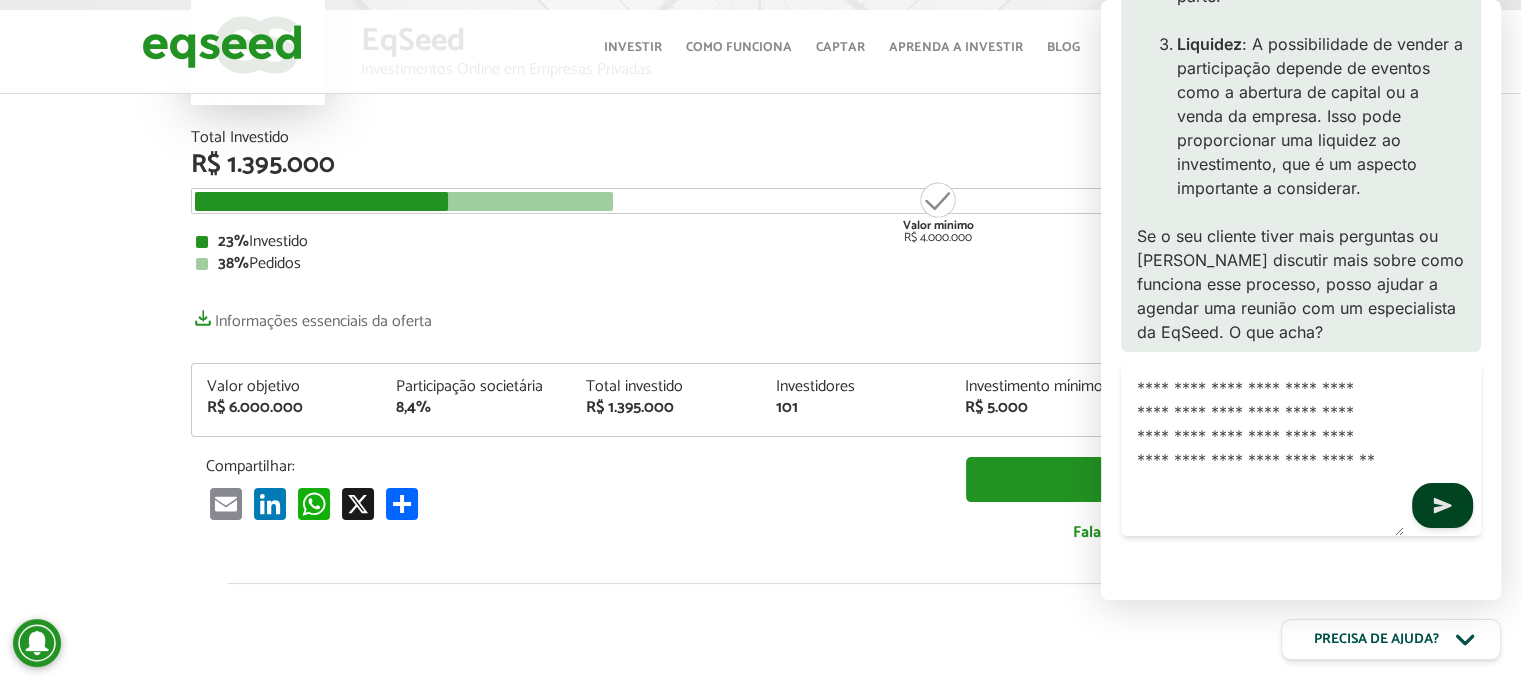 click at bounding box center (1442, 505) 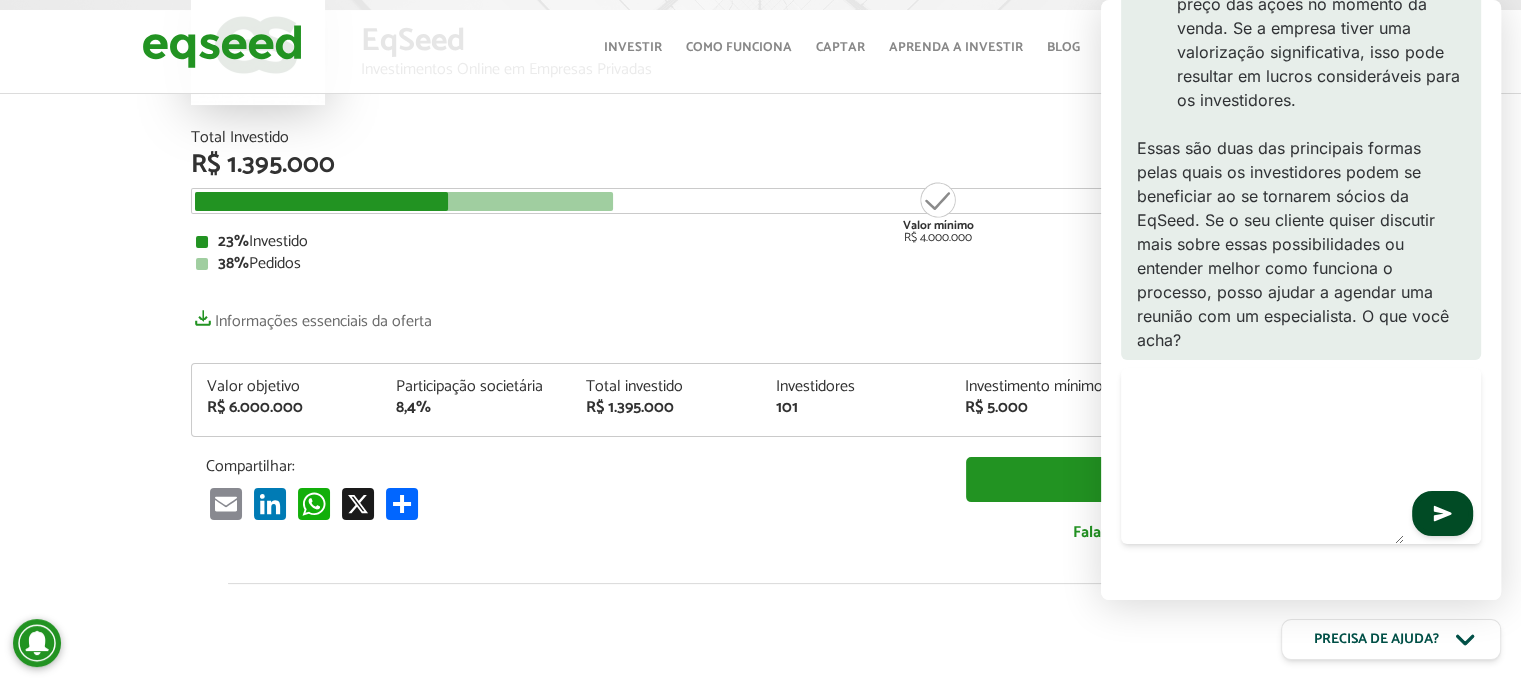 scroll, scrollTop: 3504, scrollLeft: 0, axis: vertical 